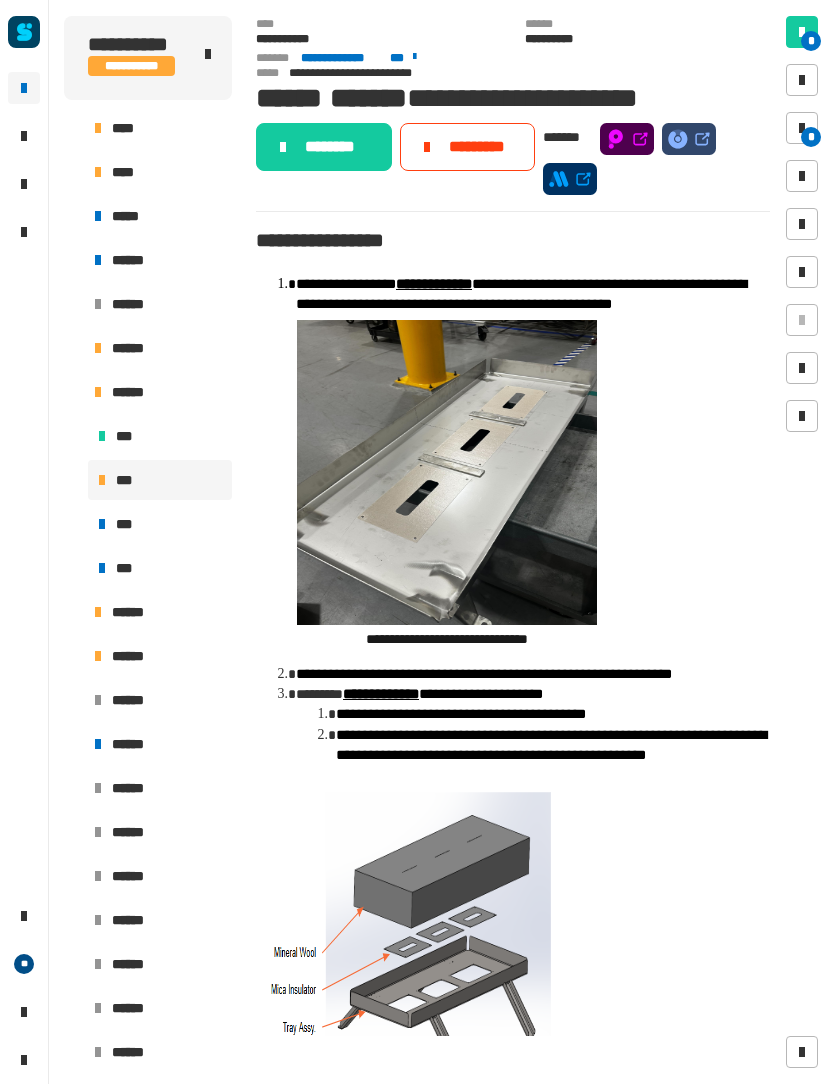 scroll, scrollTop: 0, scrollLeft: 0, axis: both 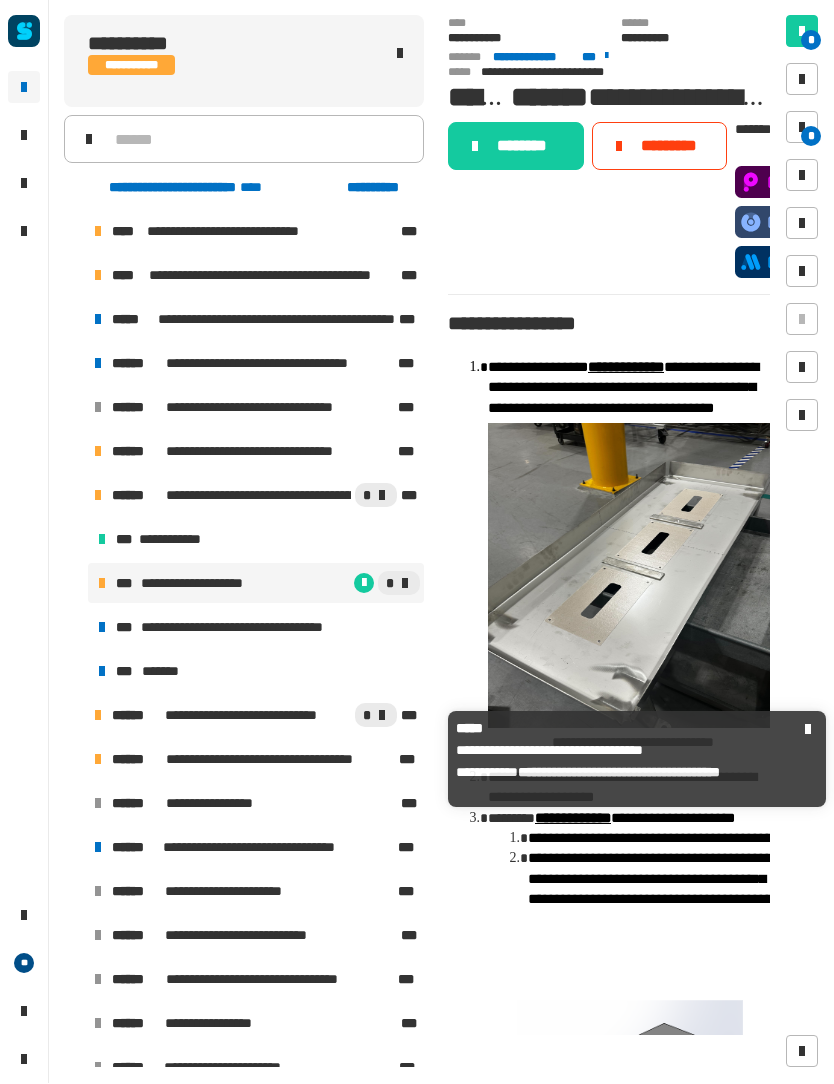 click at bounding box center [98, 760] 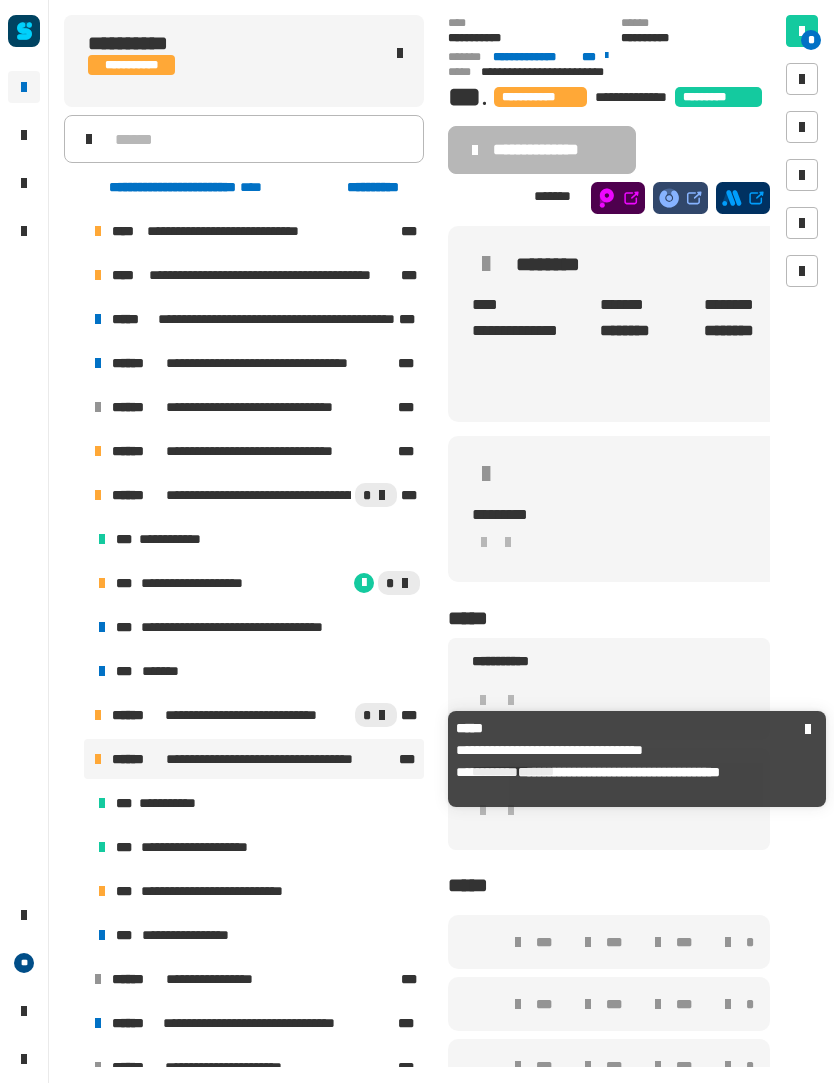 scroll, scrollTop: 16, scrollLeft: 0, axis: vertical 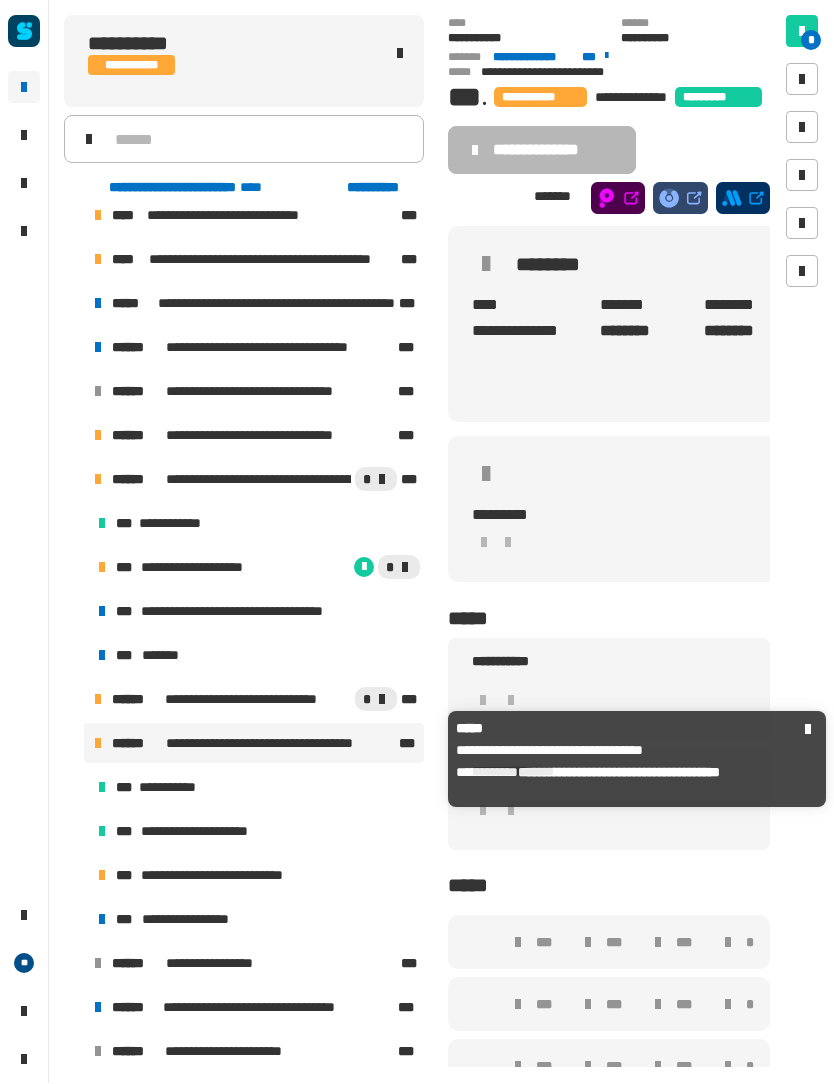 click on "**********" at bounding box center [223, 876] 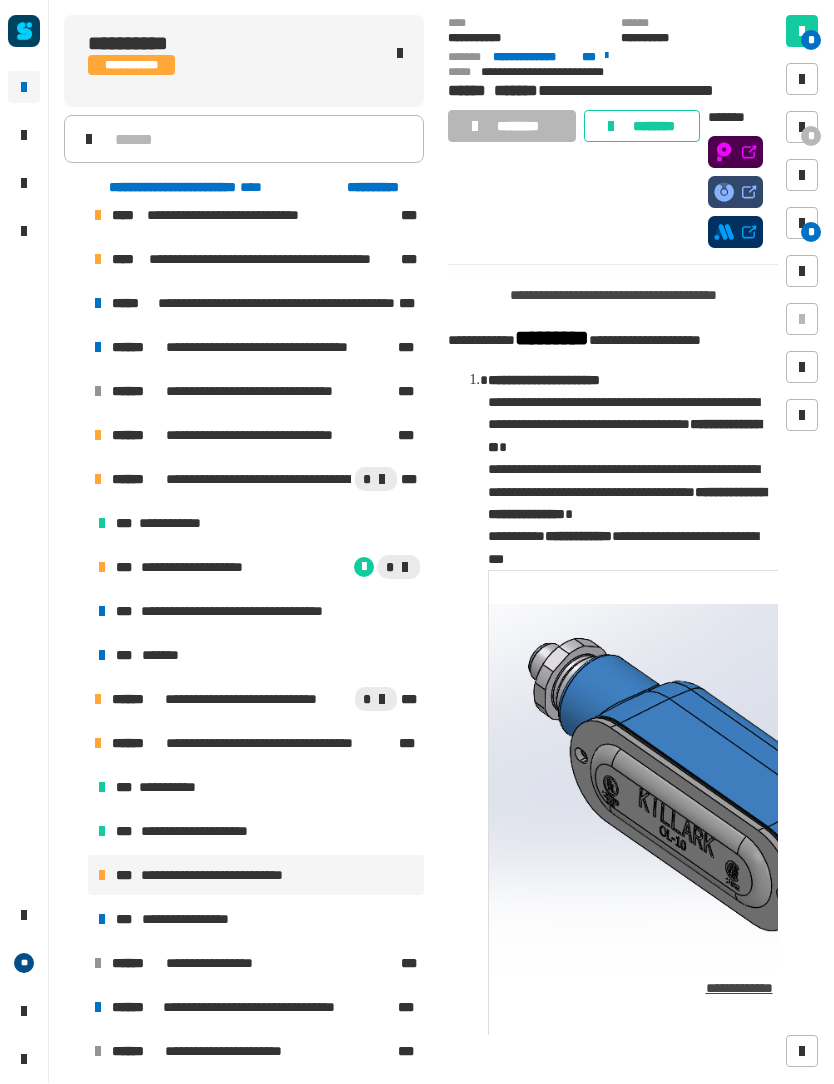 scroll, scrollTop: 1384, scrollLeft: 0, axis: vertical 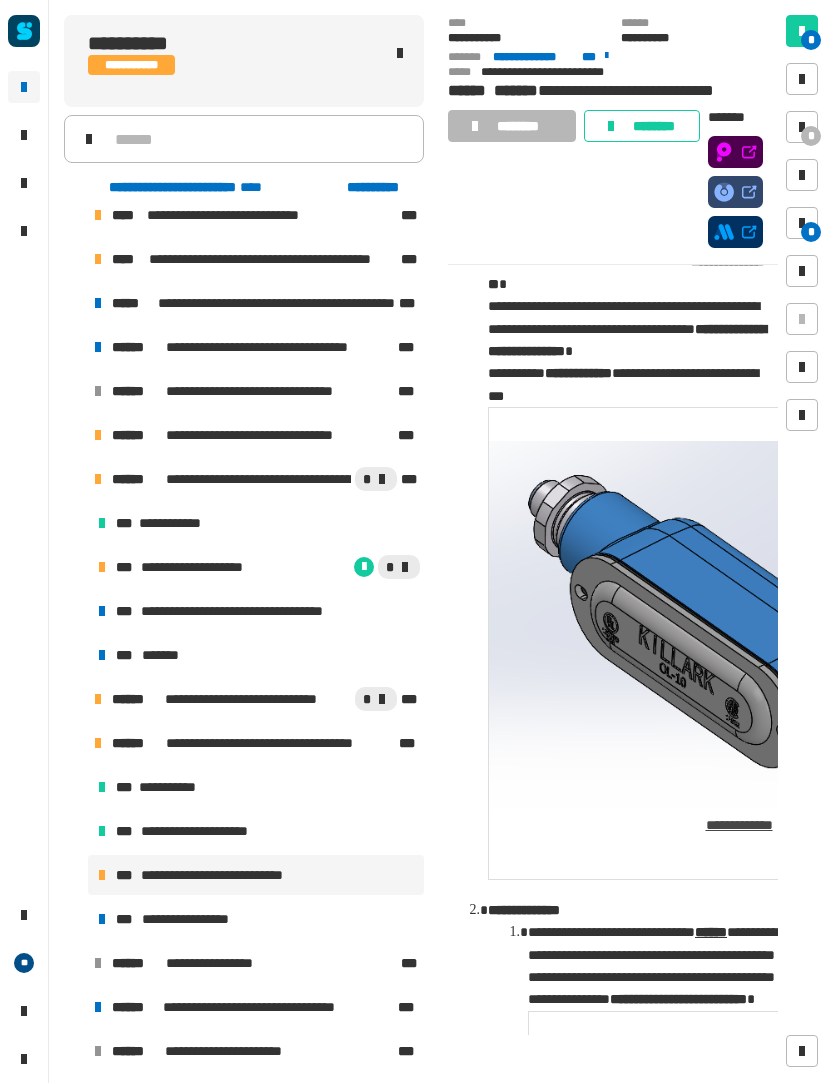 click at bounding box center (739, 626) 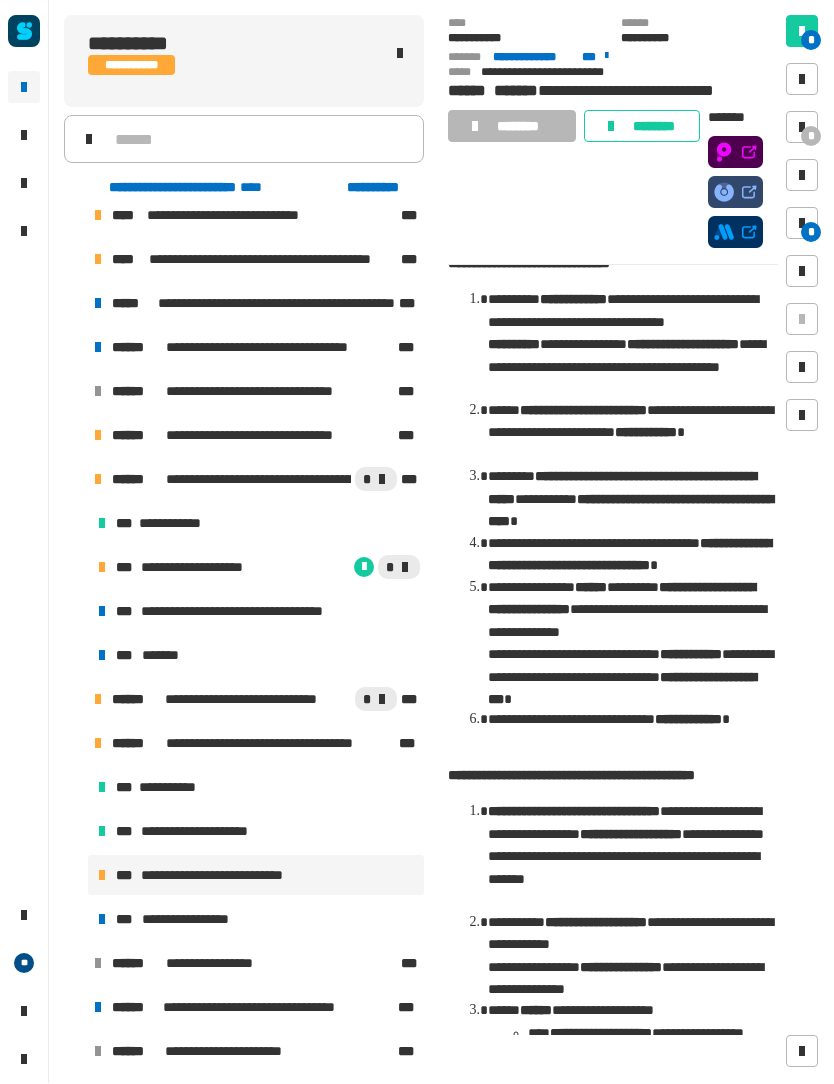 click 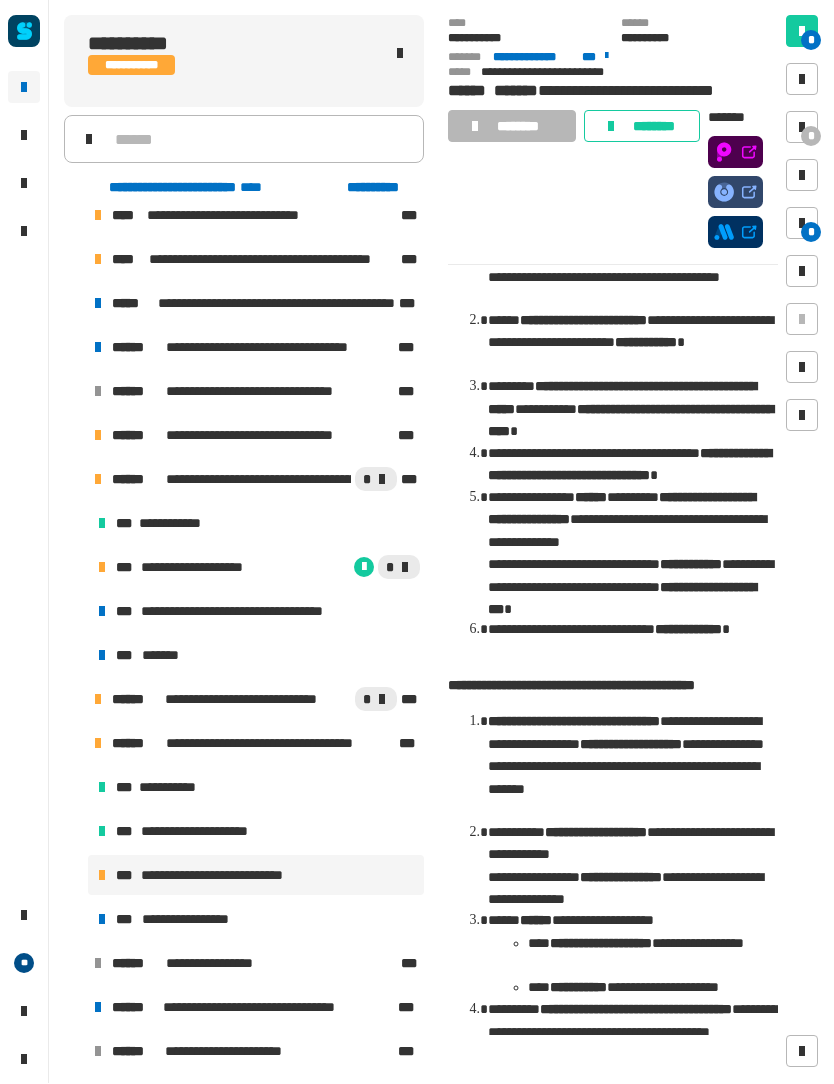 scroll, scrollTop: 3377, scrollLeft: 0, axis: vertical 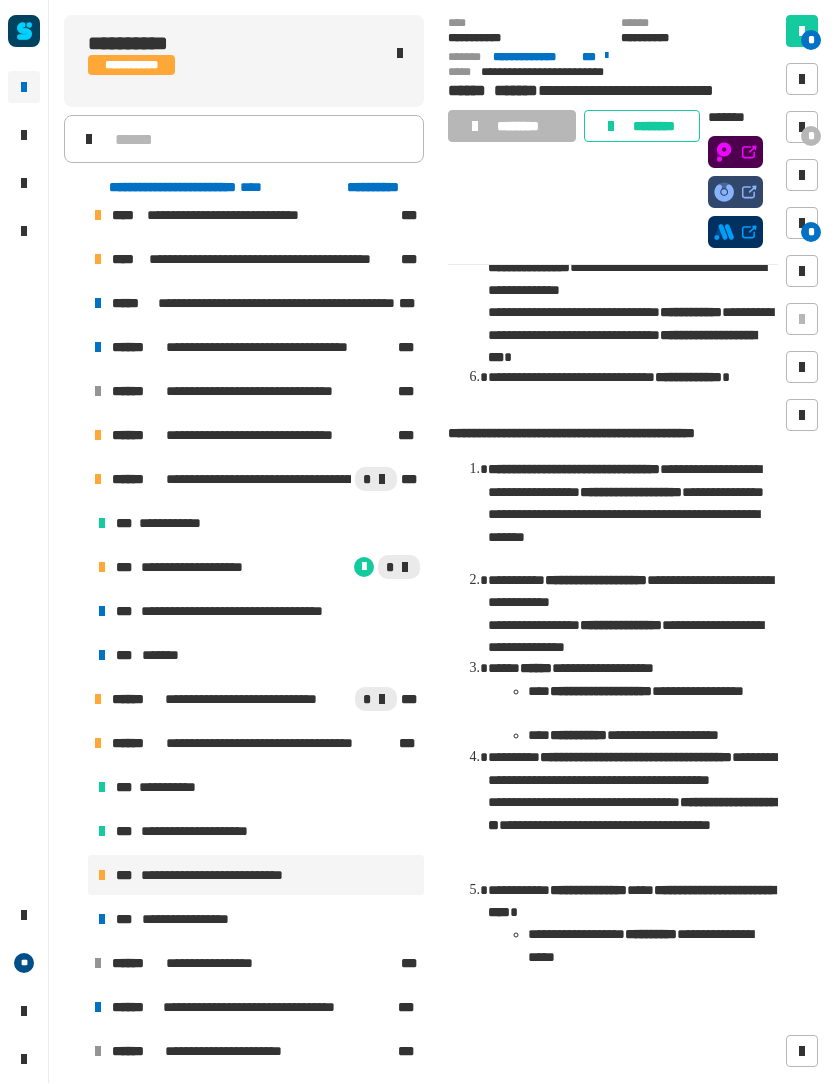 click on "**********" 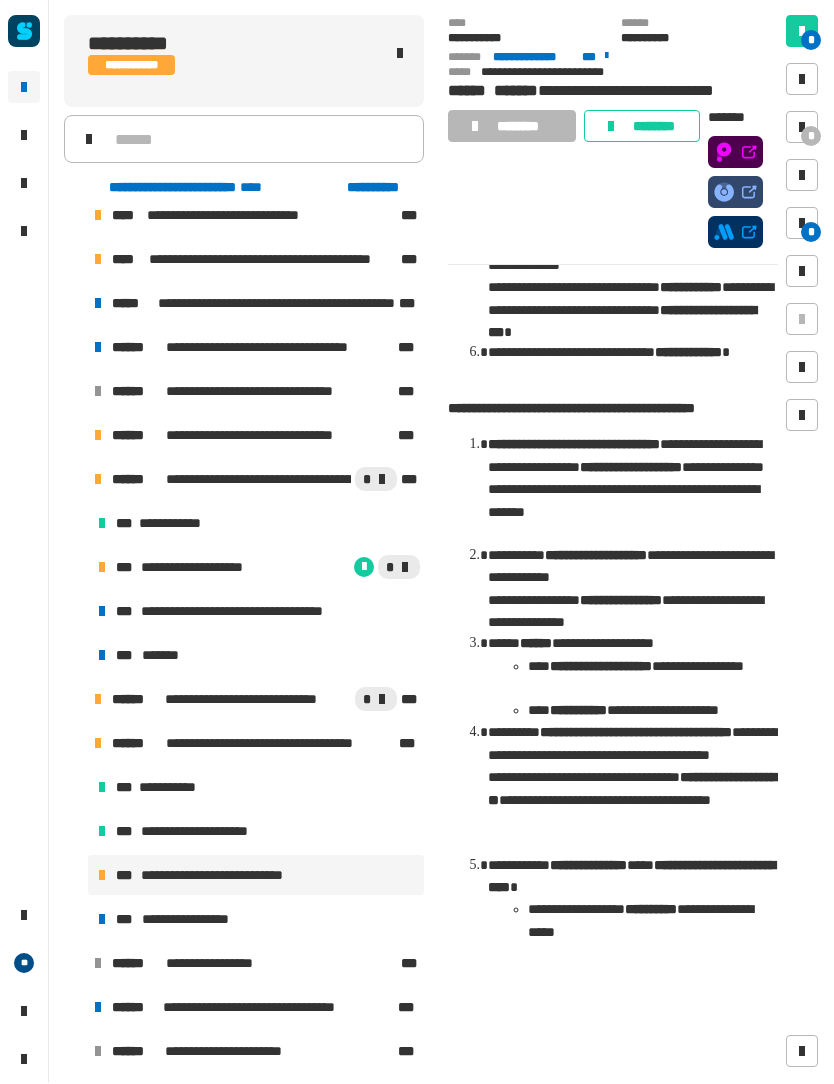 click on "**********" 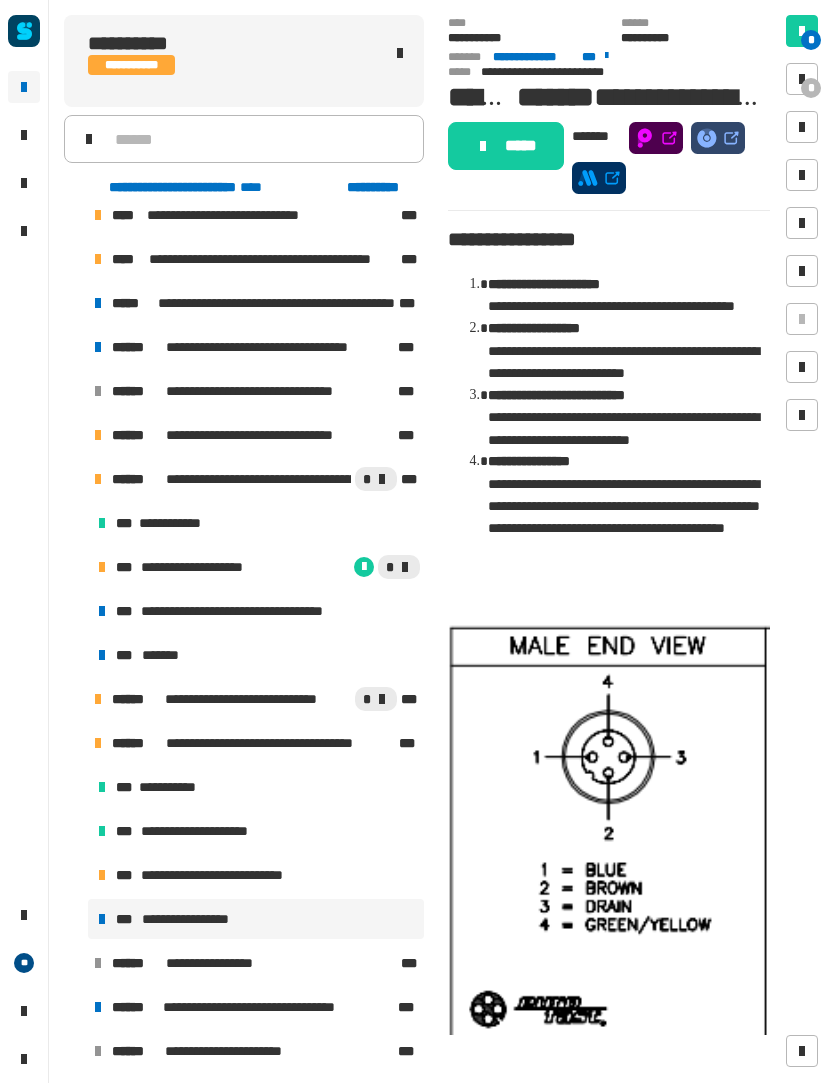 click on "*****" 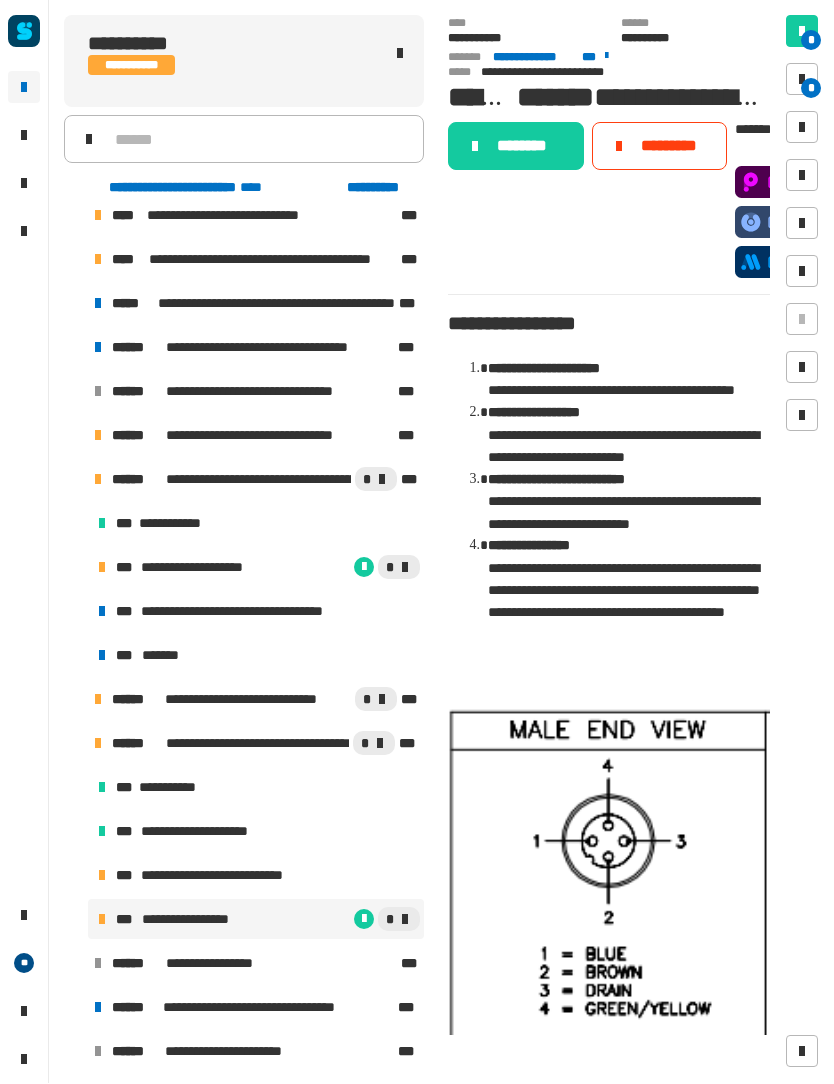 click on "**********" at bounding box center [223, 876] 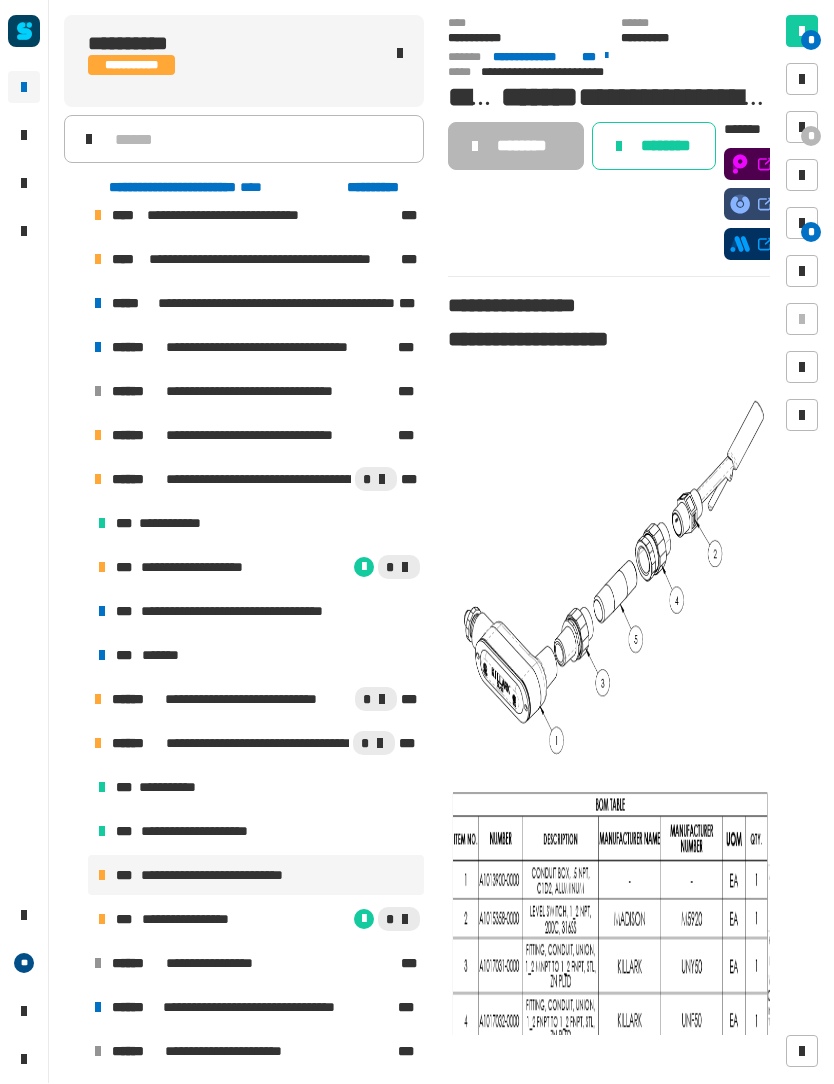 click on "********" 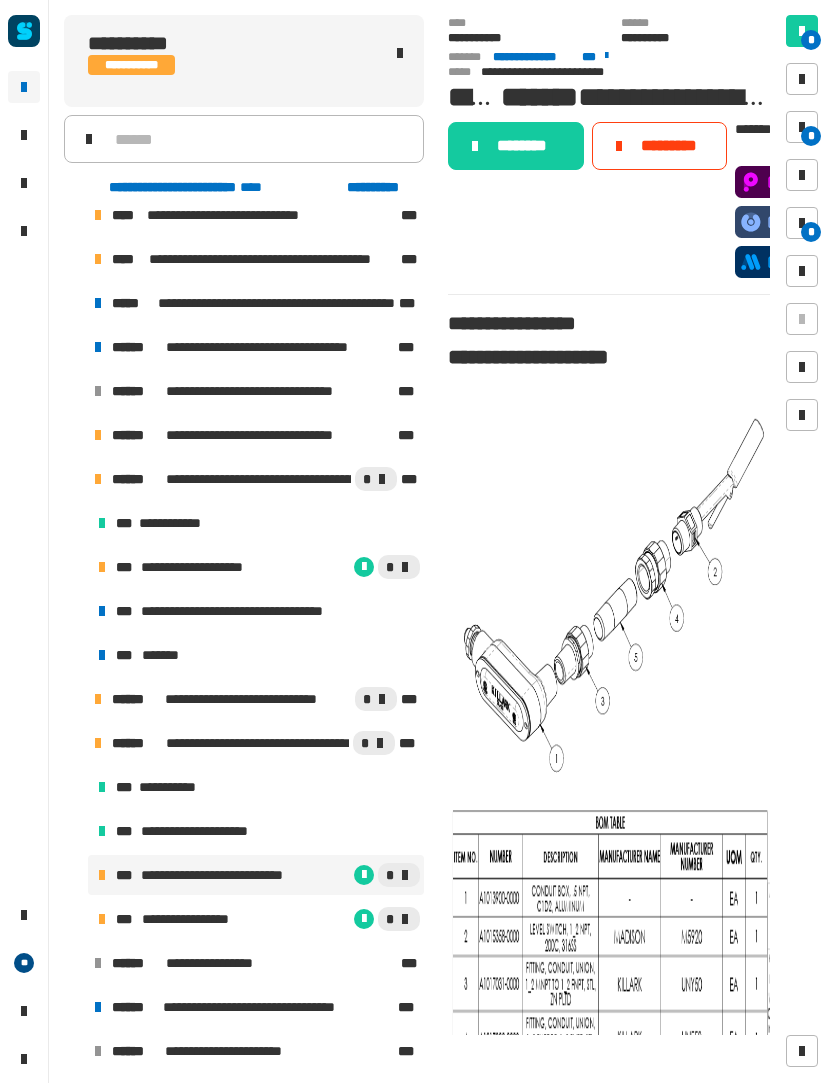 click at bounding box center [614, 587] 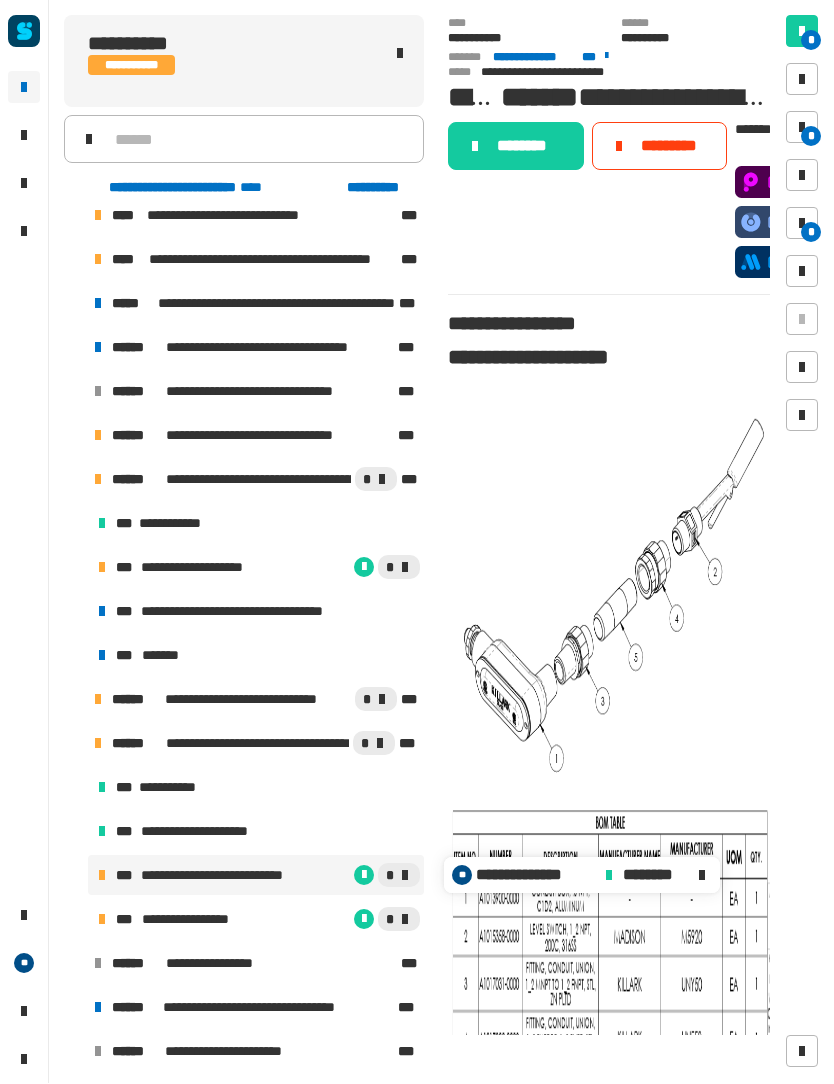 click on "********" 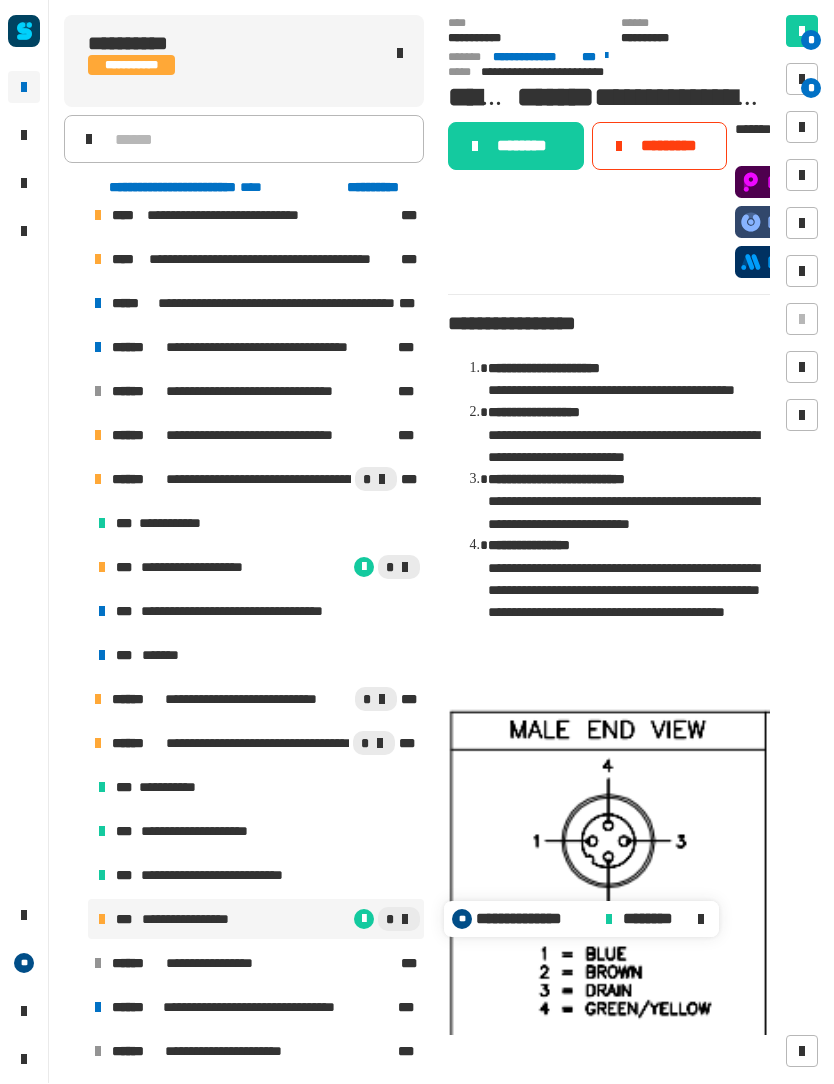 click on "********" 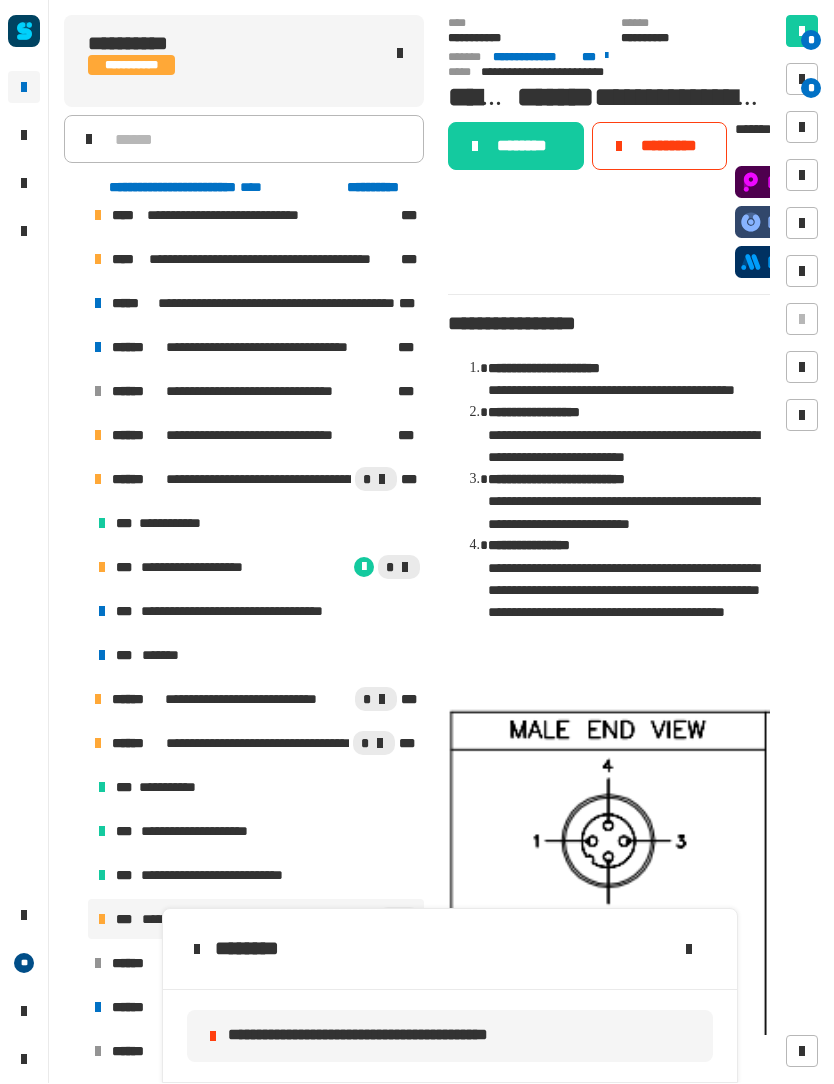 click on "**********" 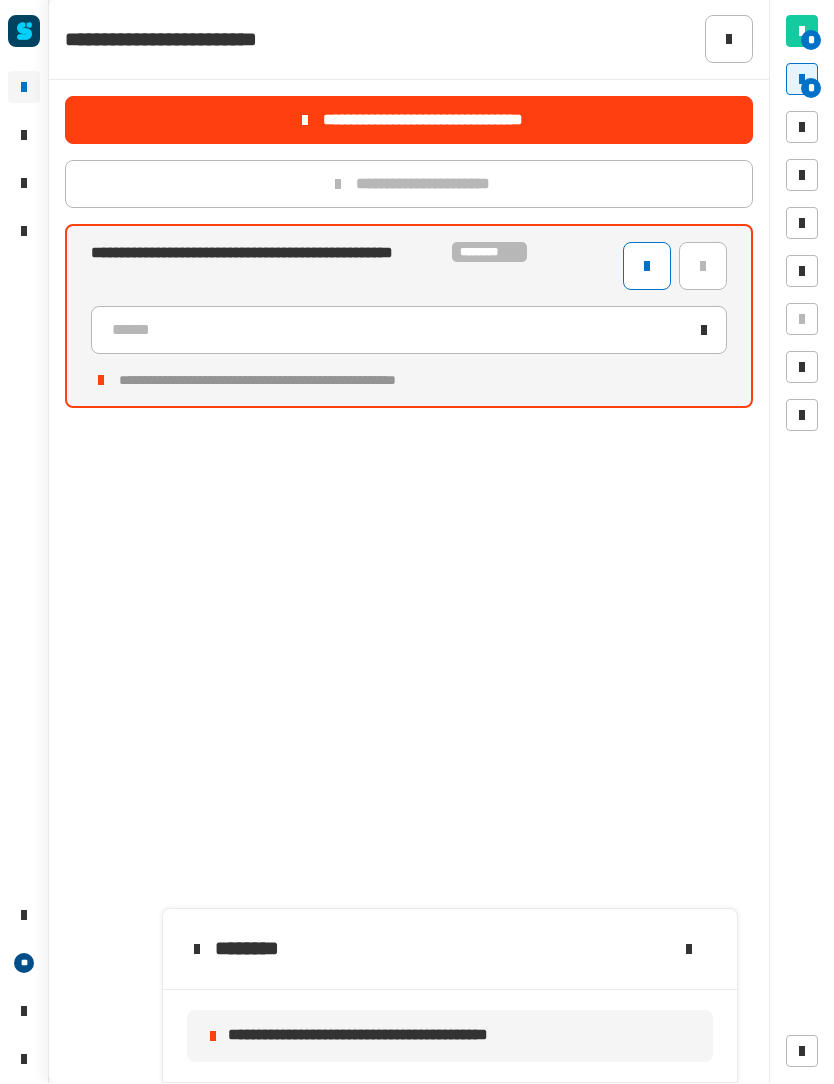 click on "******" 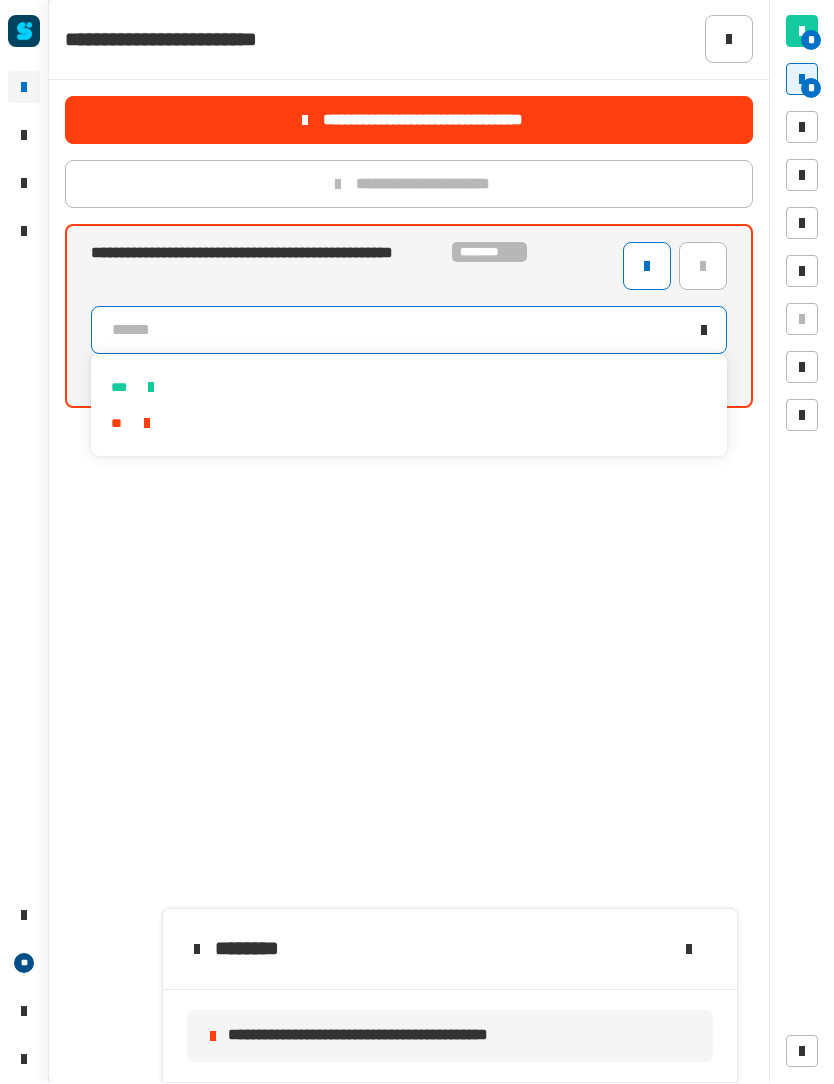click on "***" at bounding box center (409, 388) 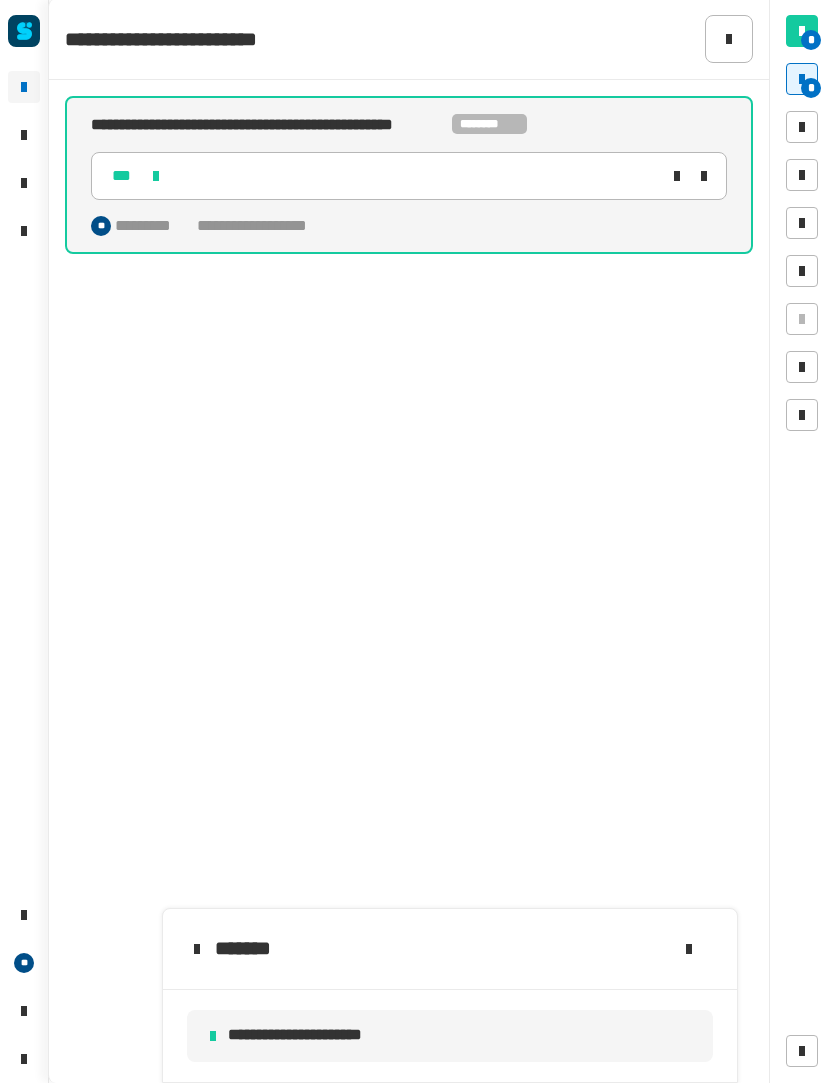 click 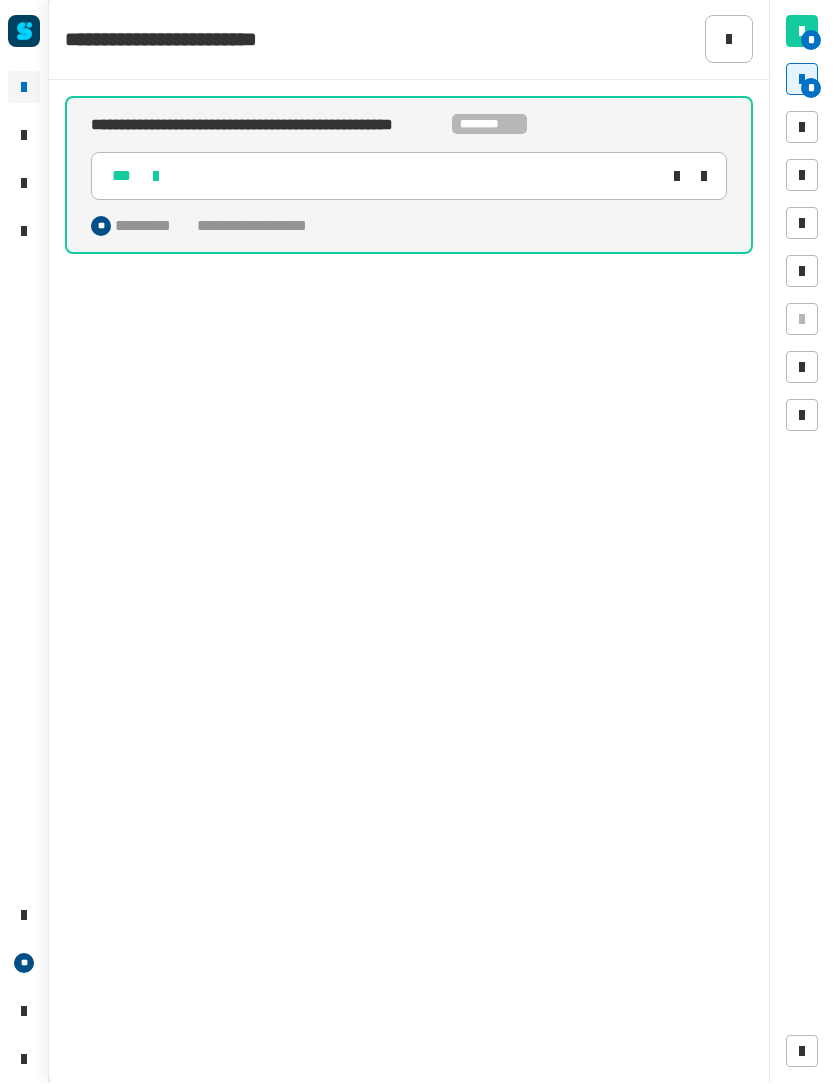 click 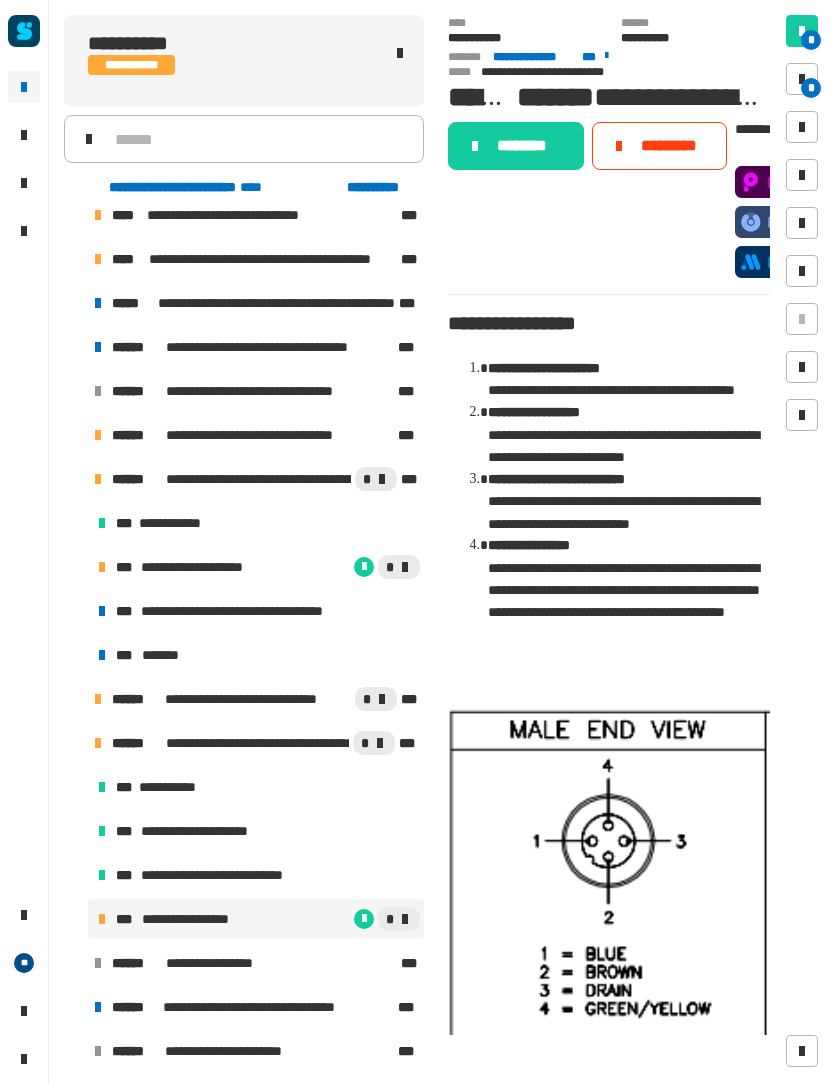 click on "********" 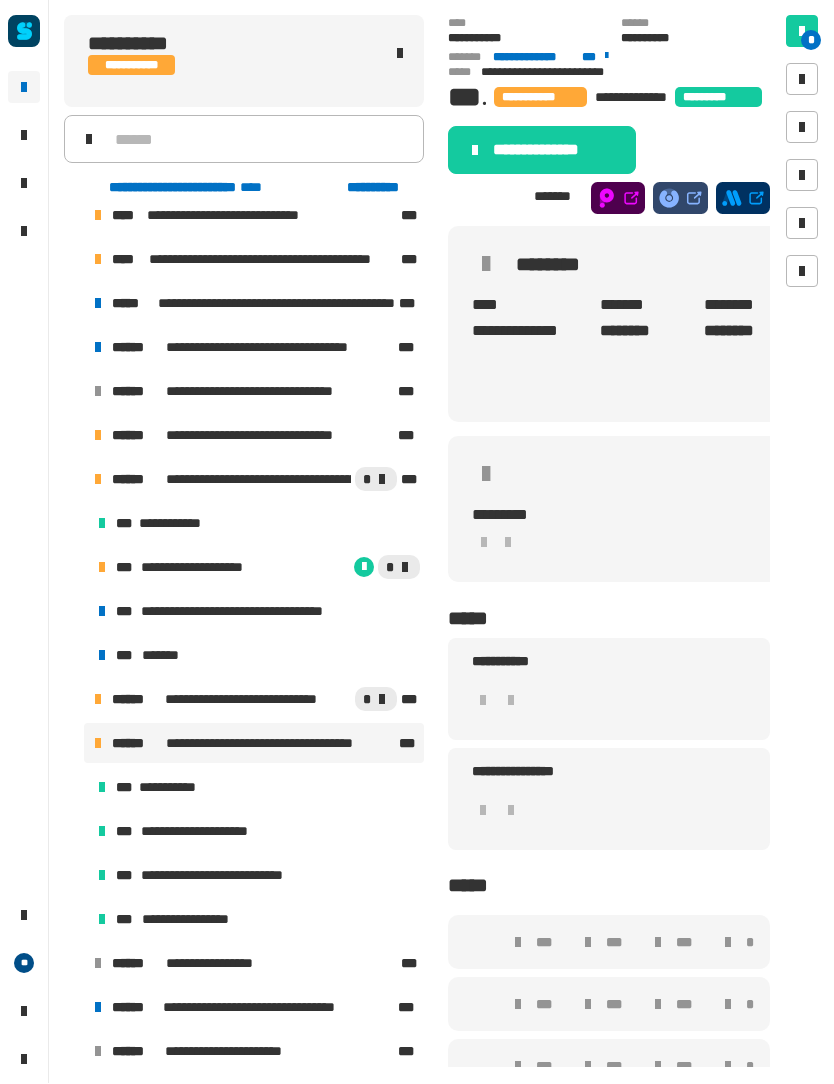 click on "**********" at bounding box center (254, 744) 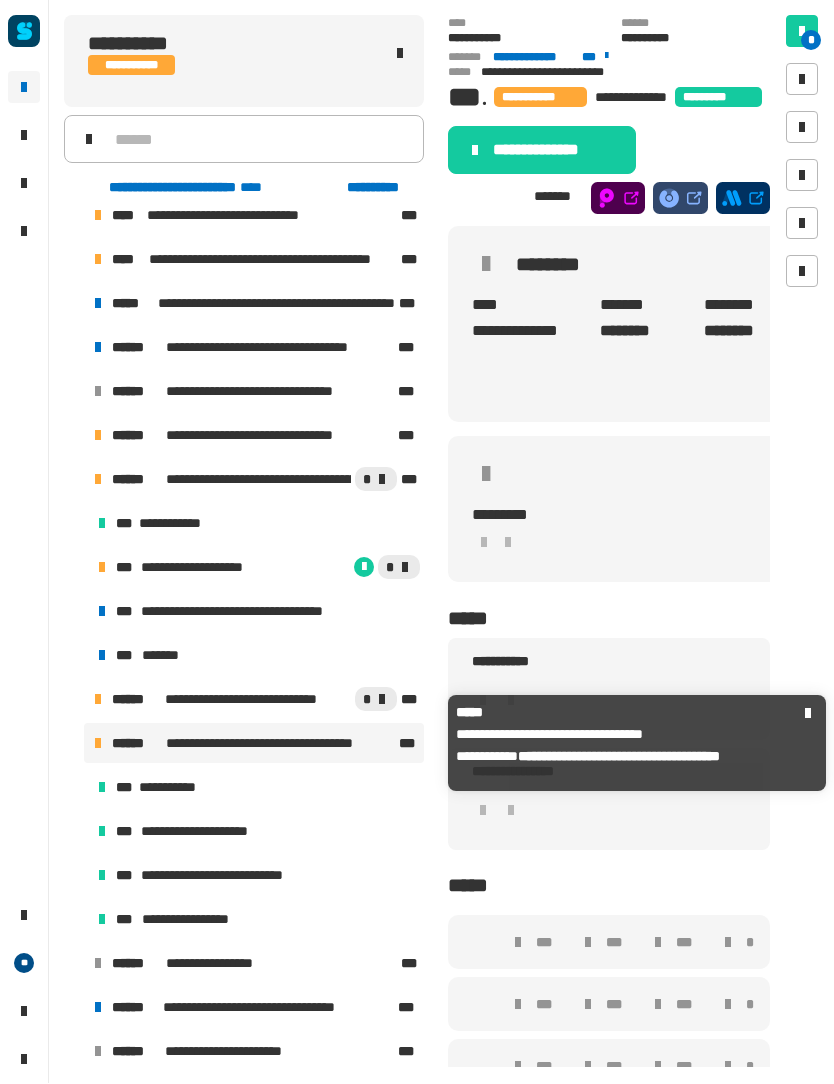click on "**********" 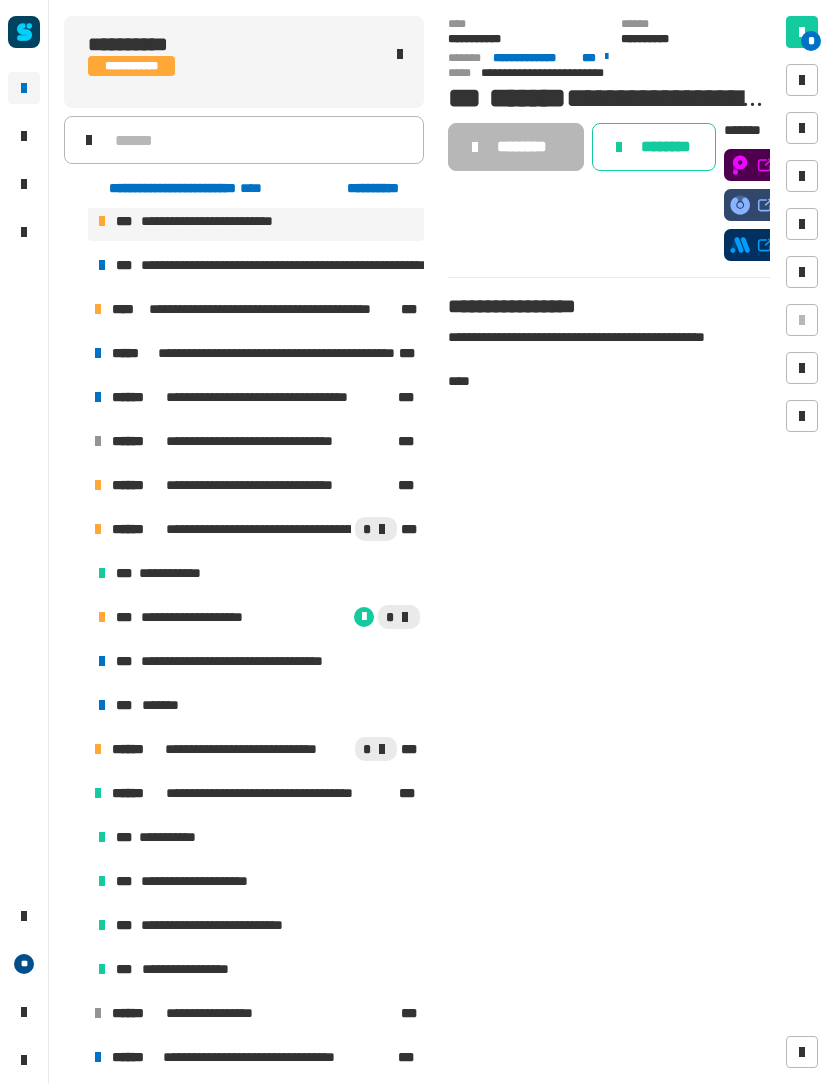 scroll, scrollTop: 167, scrollLeft: 0, axis: vertical 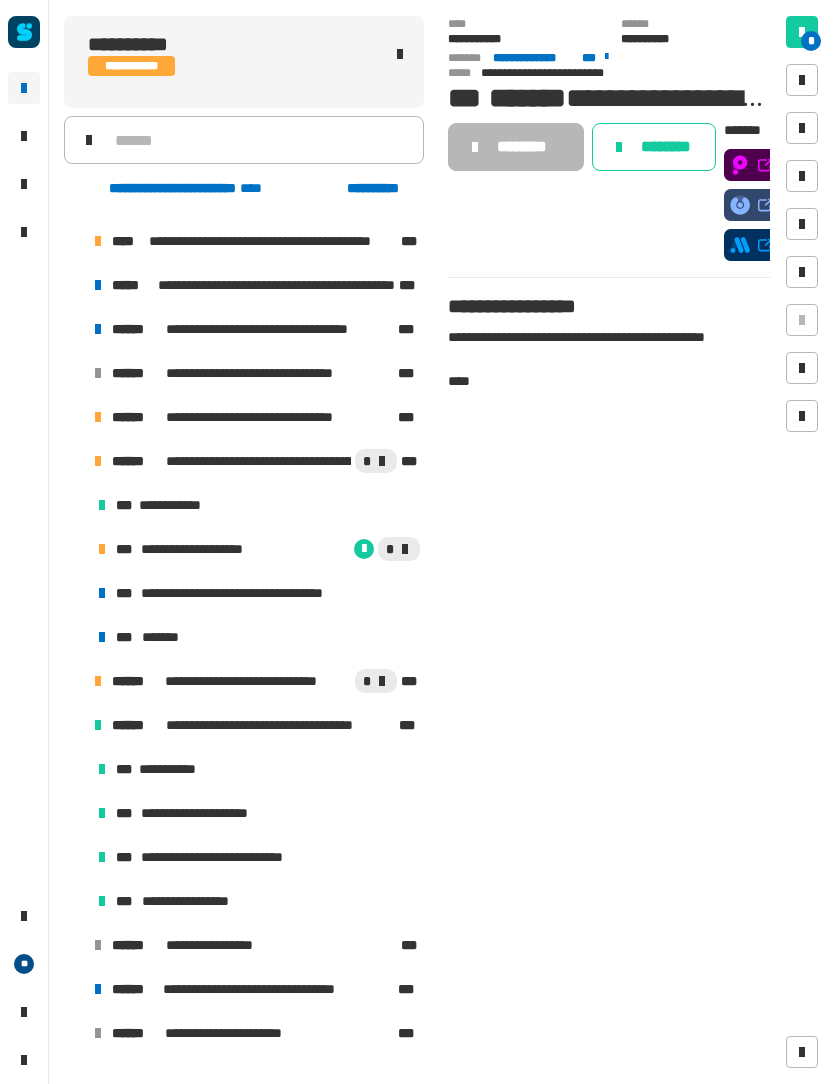 click at bounding box center [74, 681] 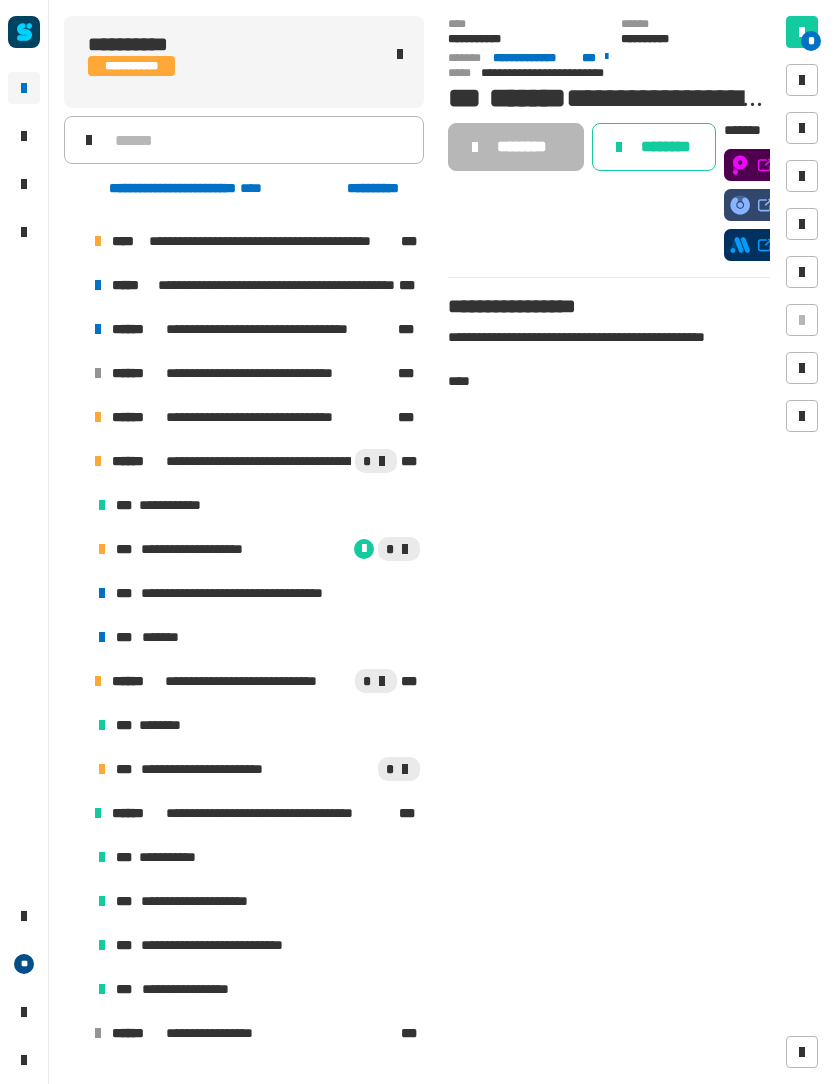 click on "**********" at bounding box center (212, 769) 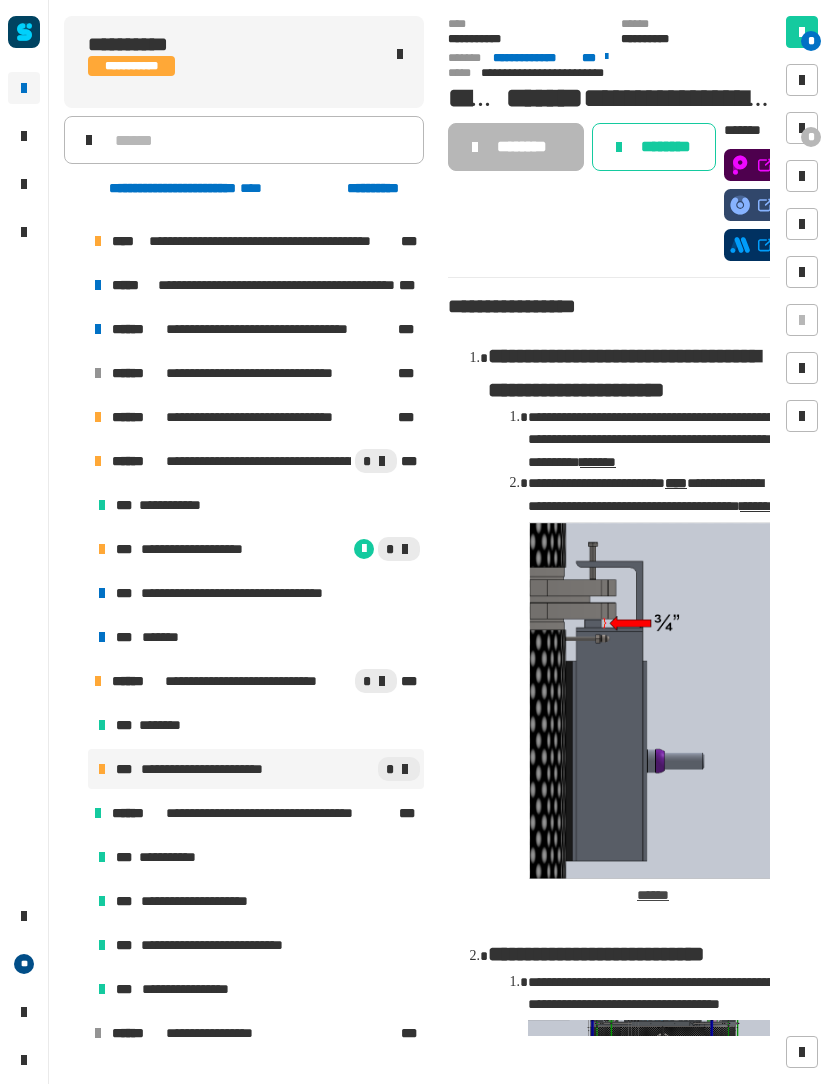 click on "********" 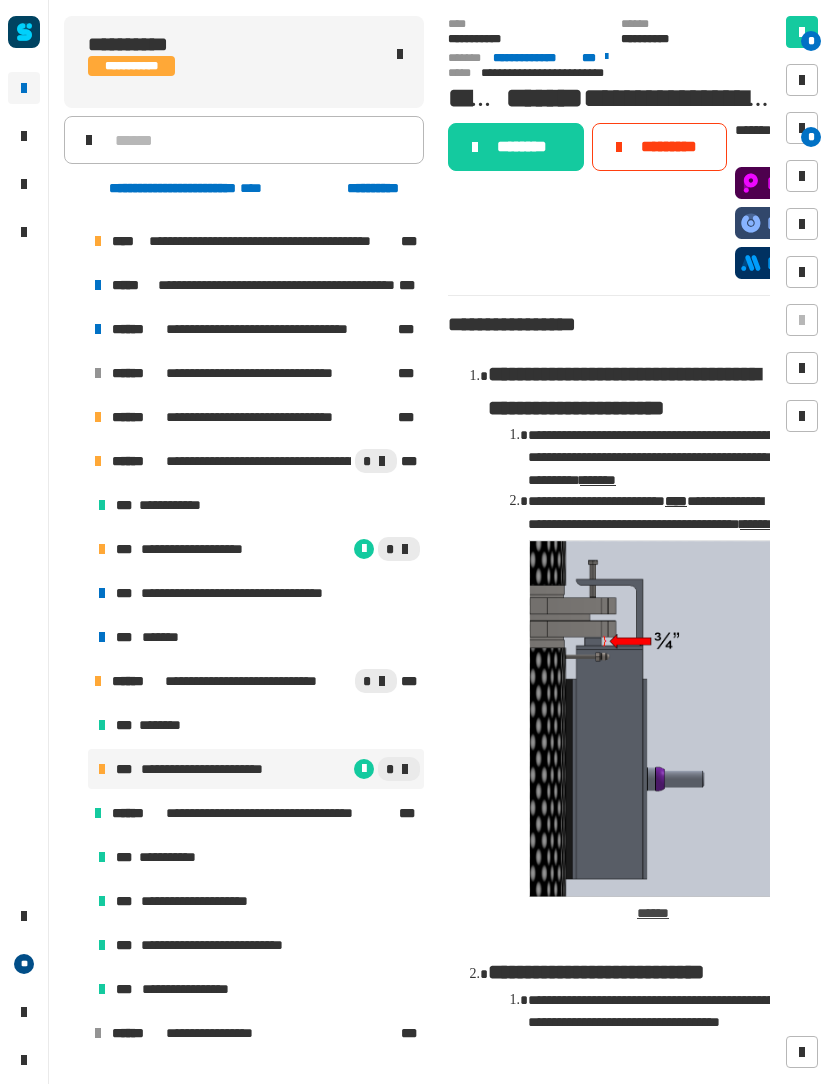 click on "**********" at bounding box center (256, 505) 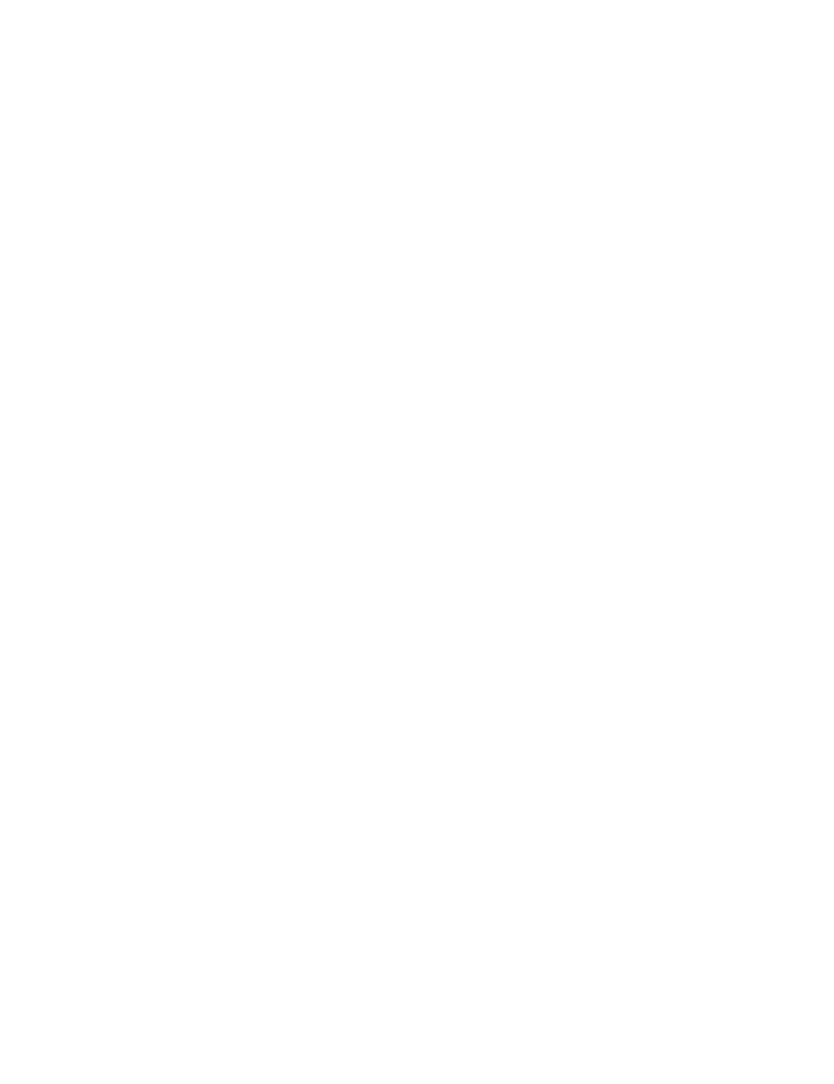 click 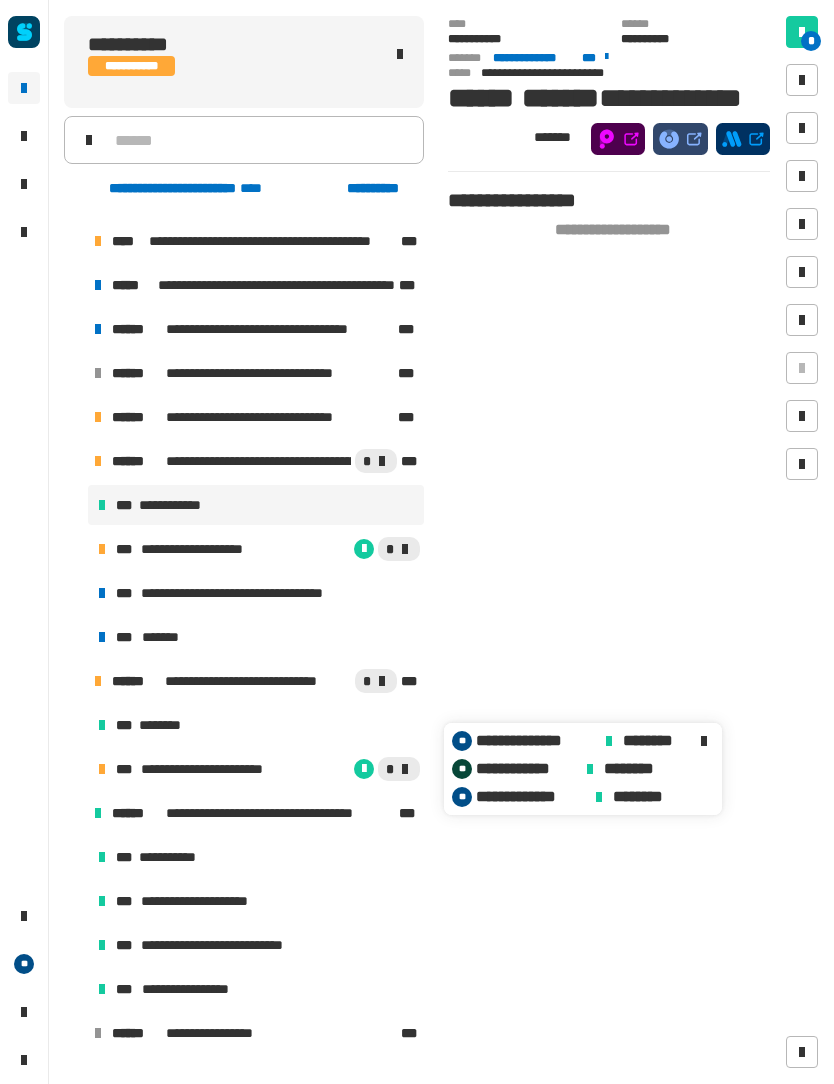 click on "**********" 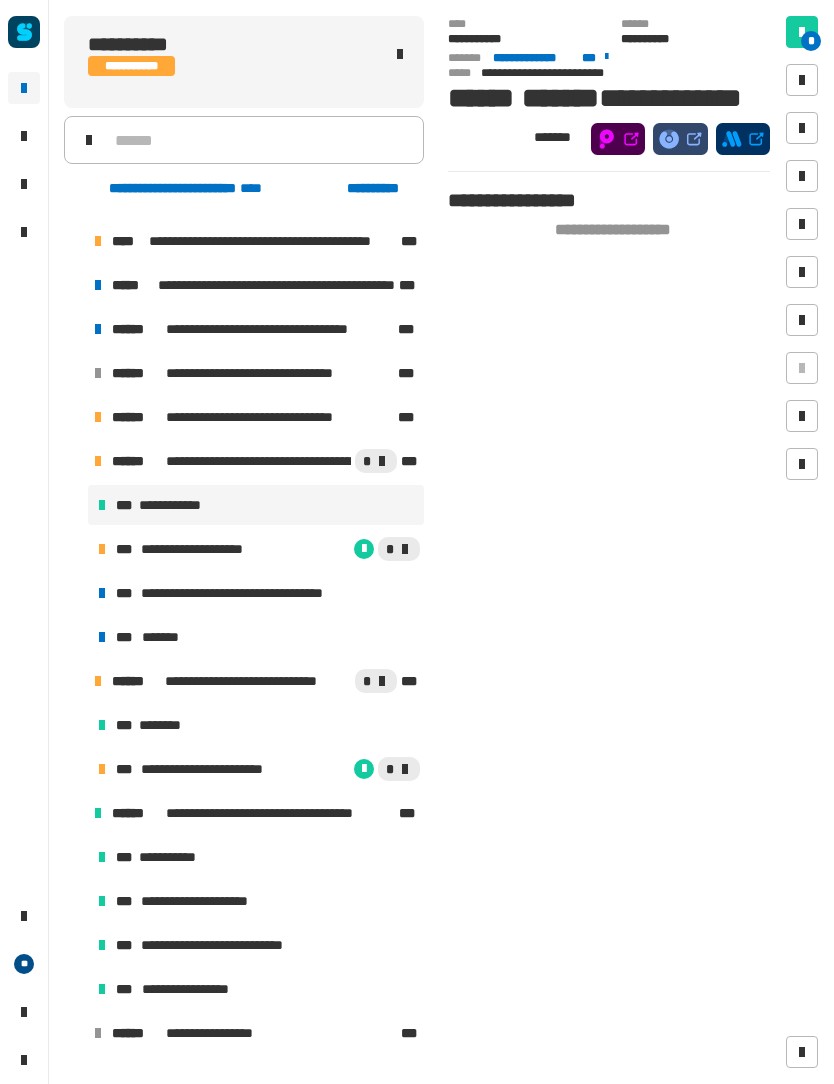 click on "**********" at bounding box center [256, 769] 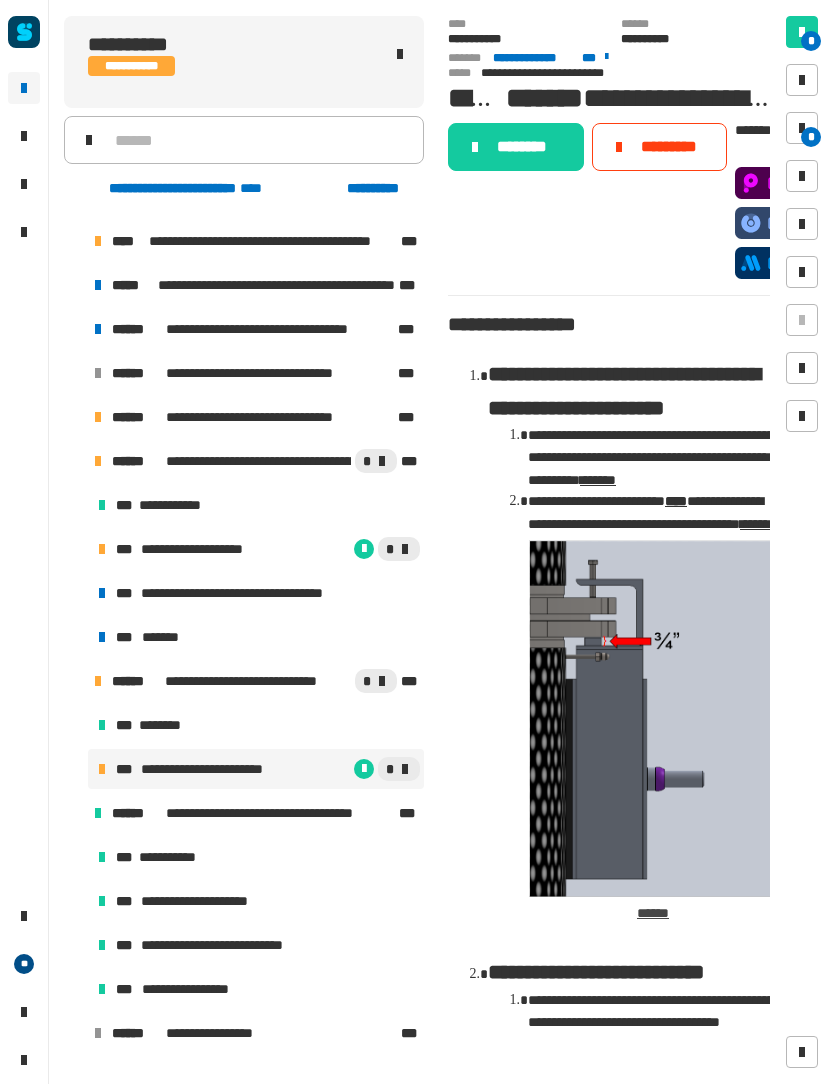 click on "*********" 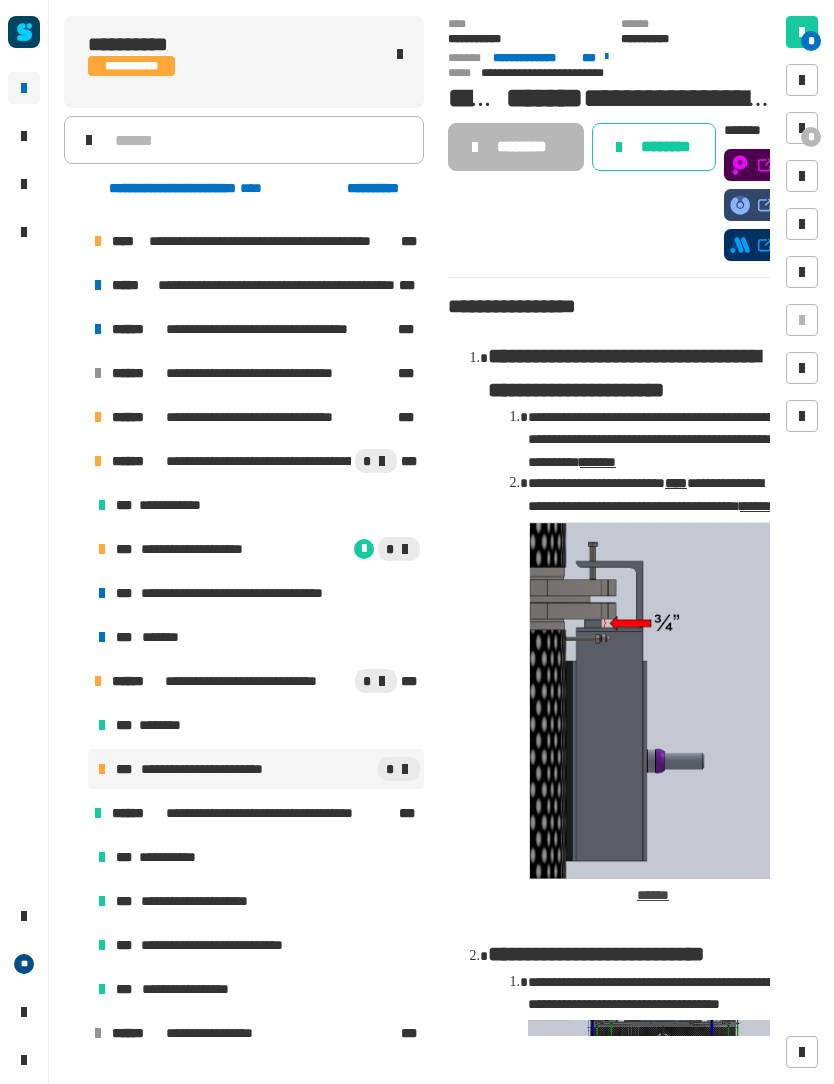click on "**********" at bounding box center [212, 769] 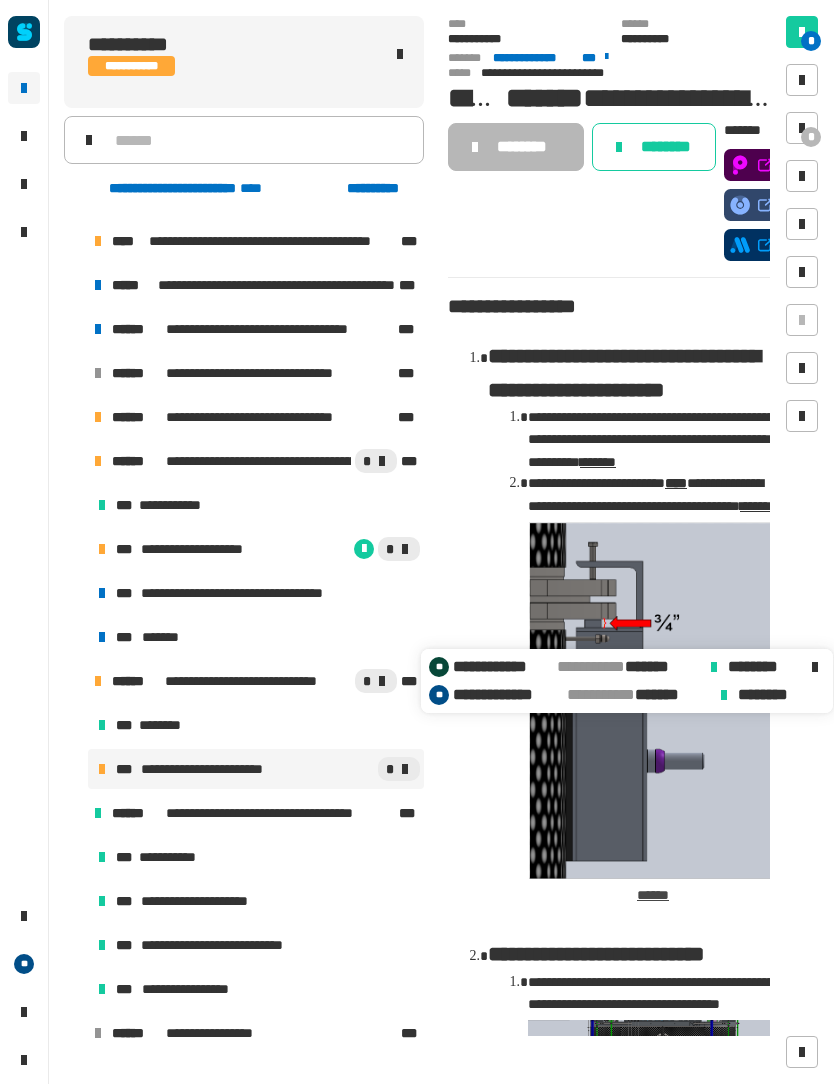 click on "**********" at bounding box center [256, 901] 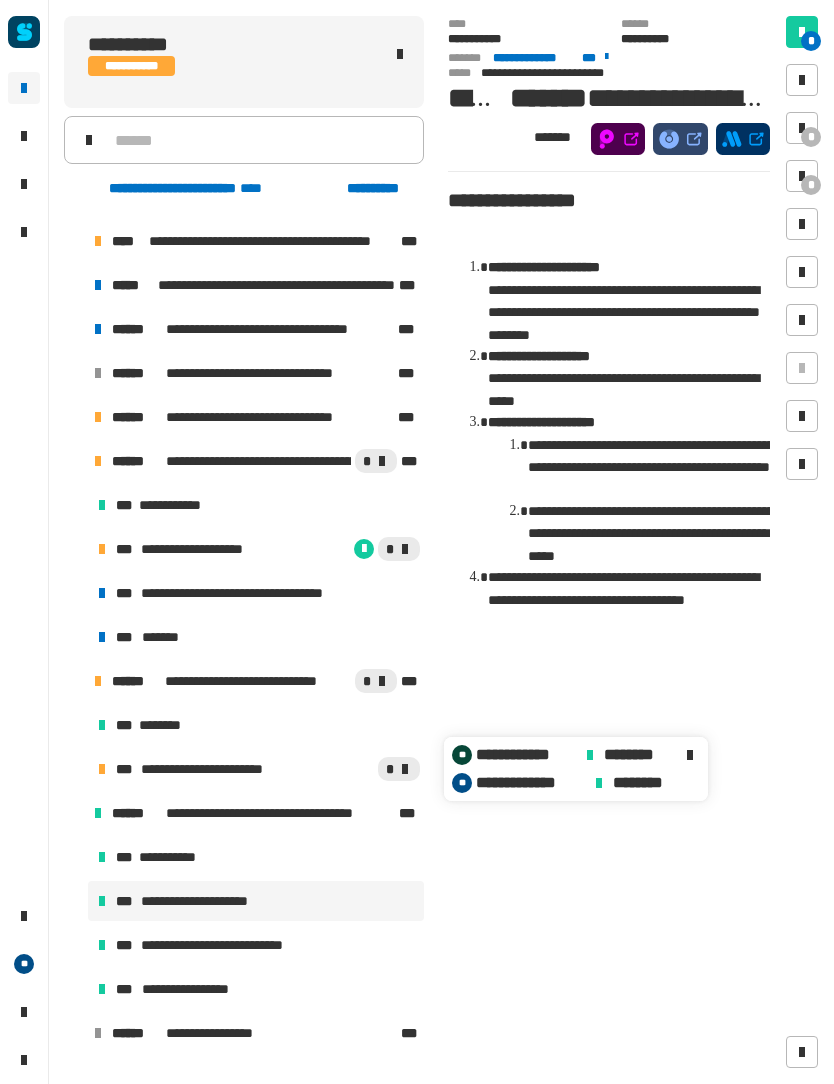click at bounding box center [405, 769] 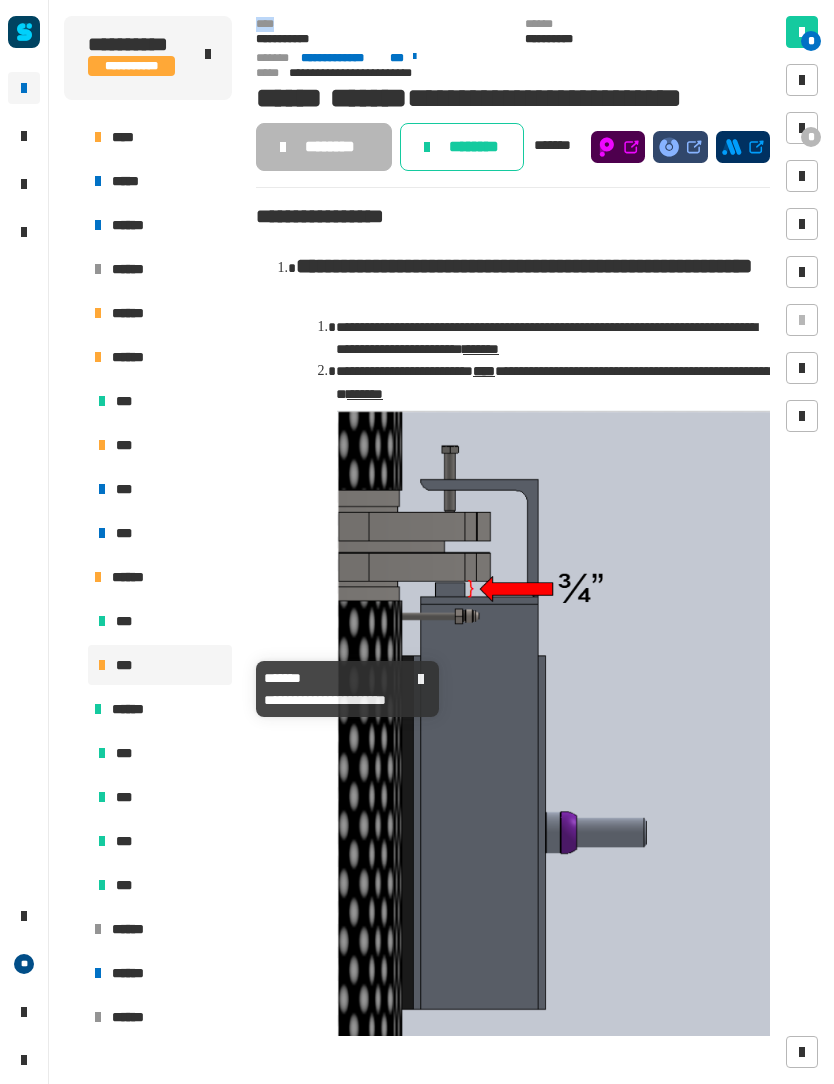 click at bounding box center (74, 577) 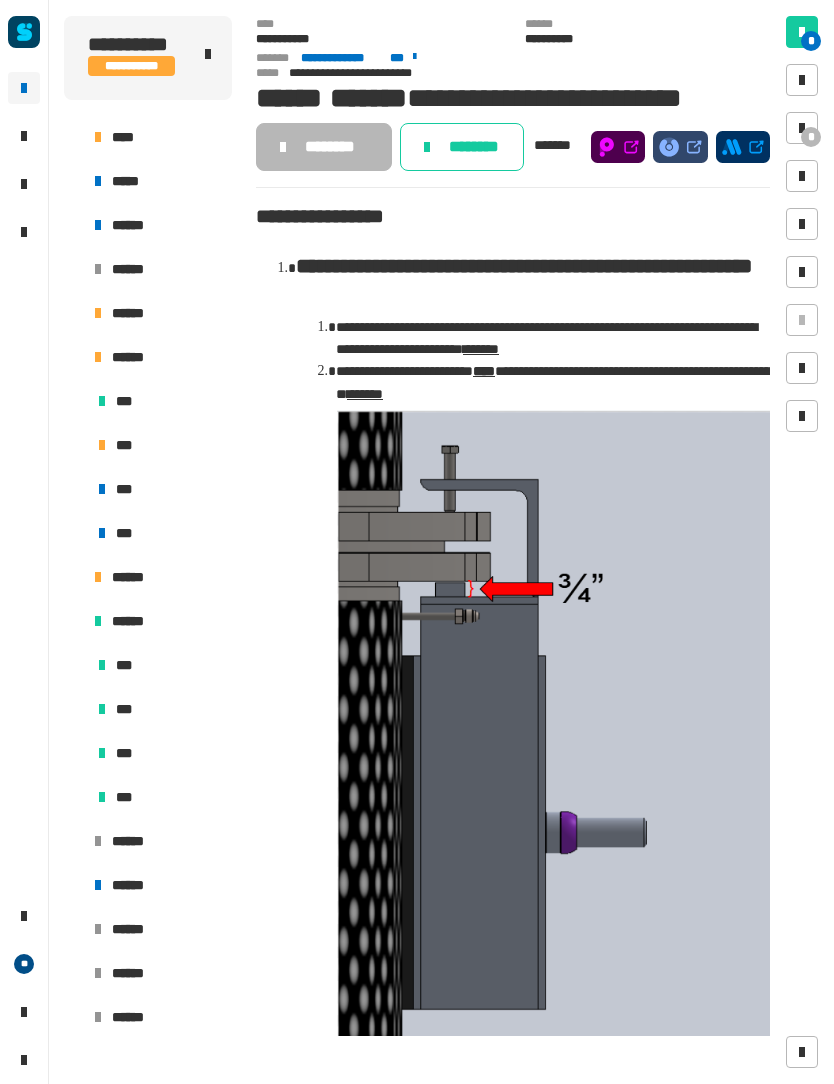 click 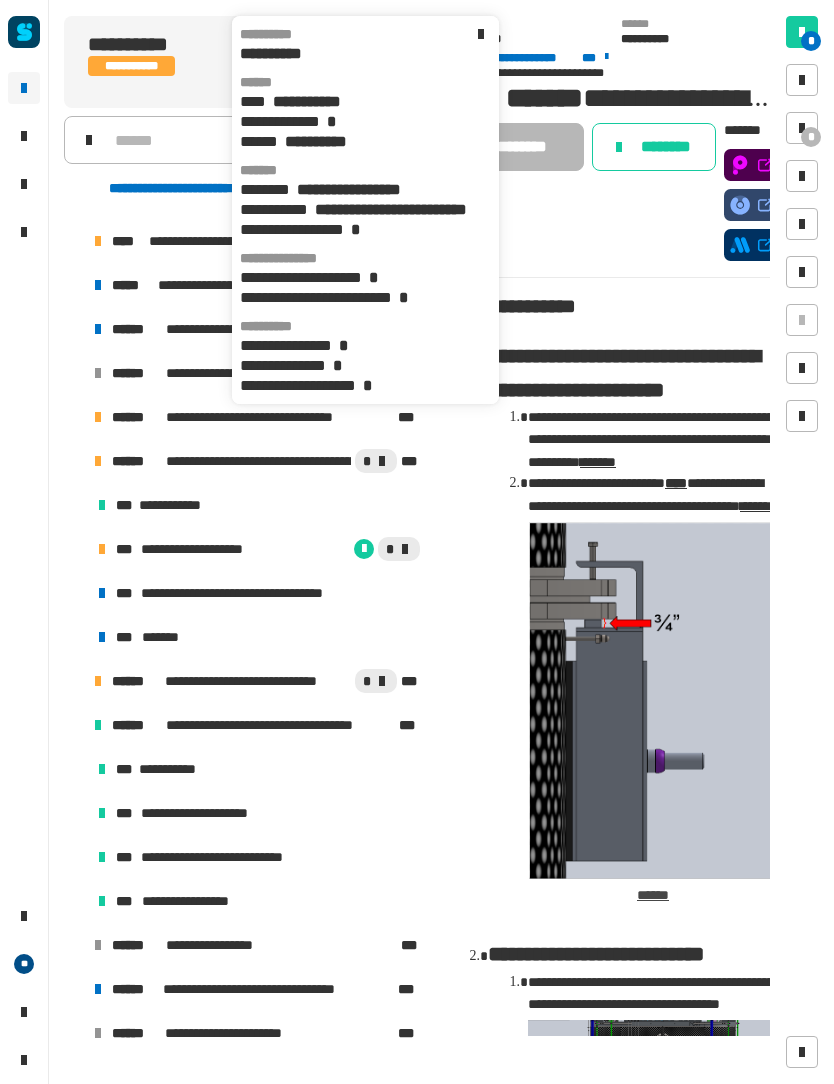 click 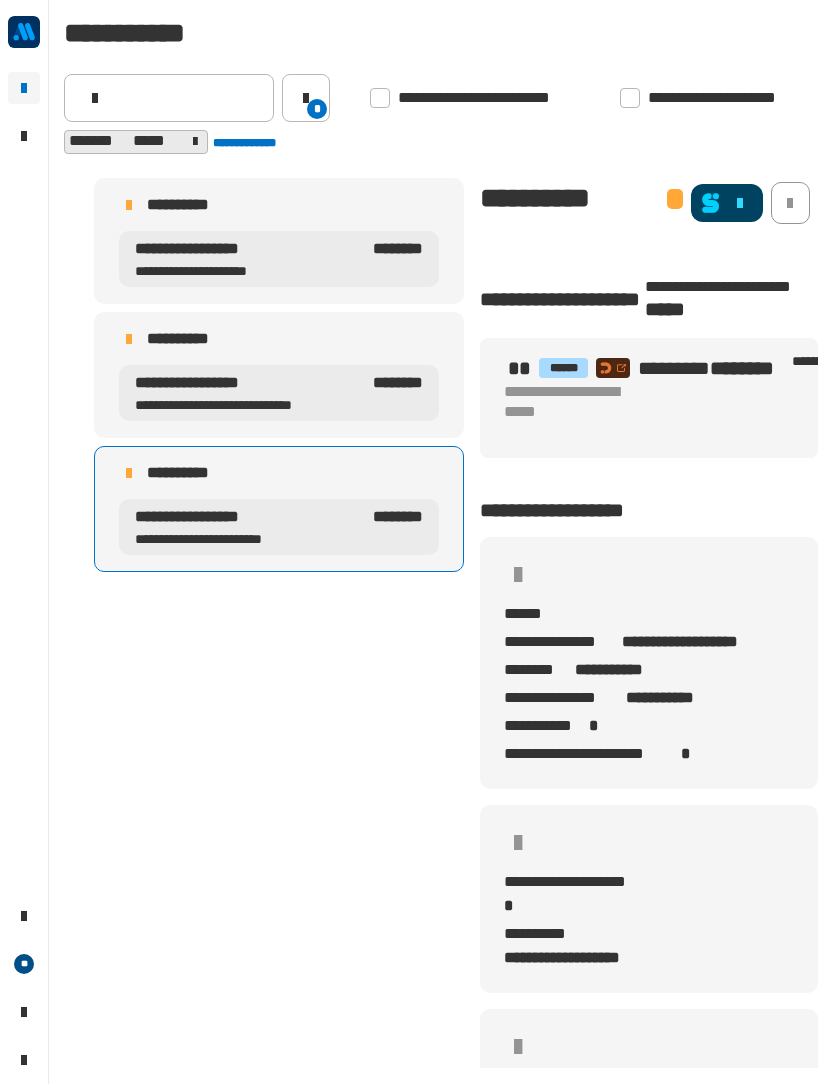 scroll, scrollTop: 0, scrollLeft: 0, axis: both 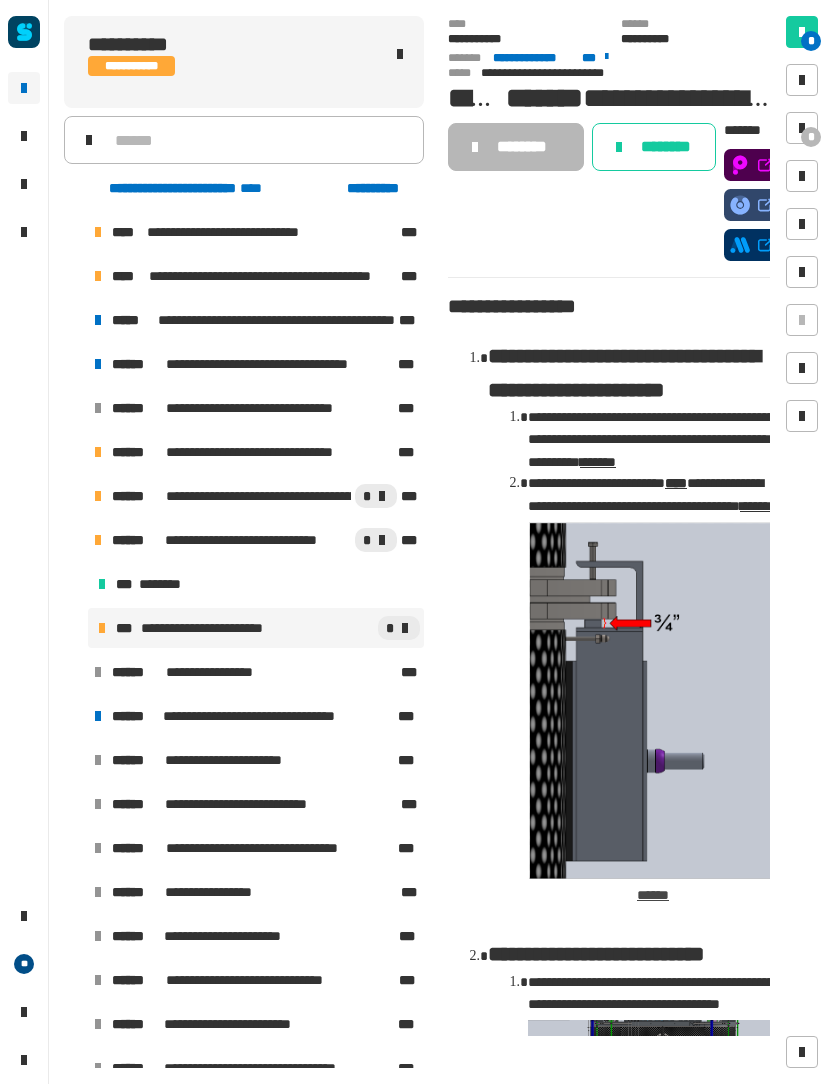 click at bounding box center [102, 628] 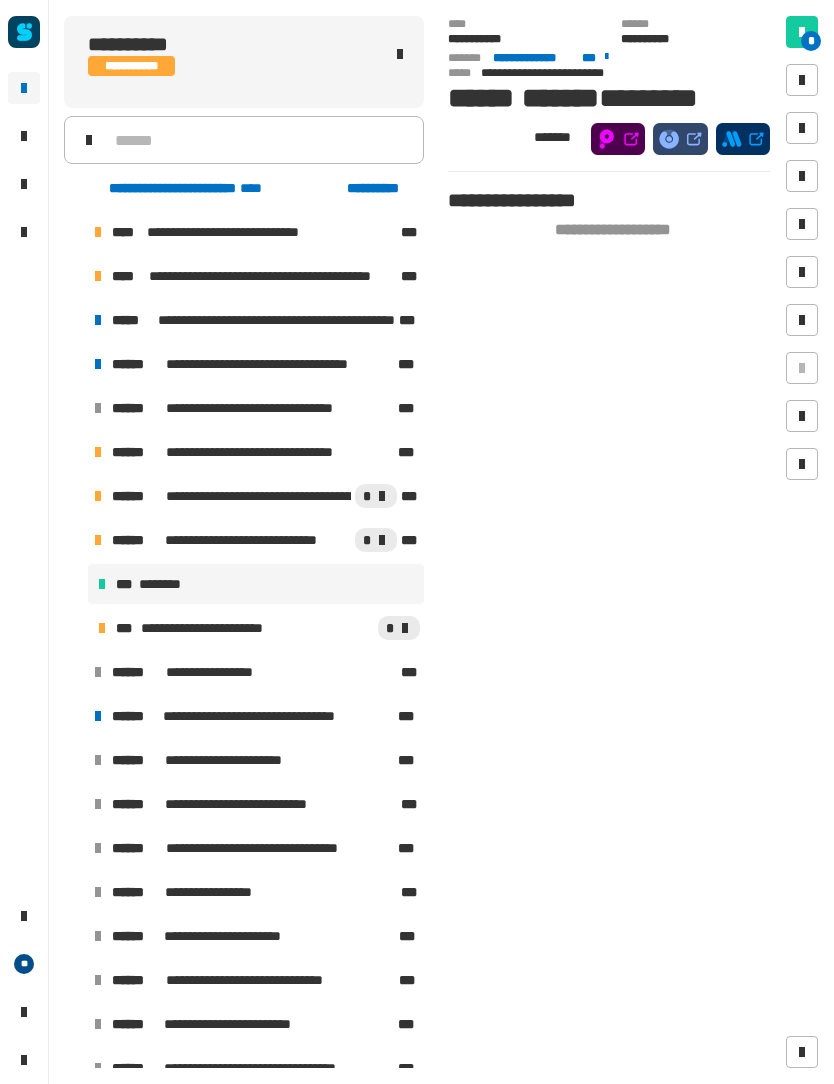 scroll, scrollTop: 0, scrollLeft: 0, axis: both 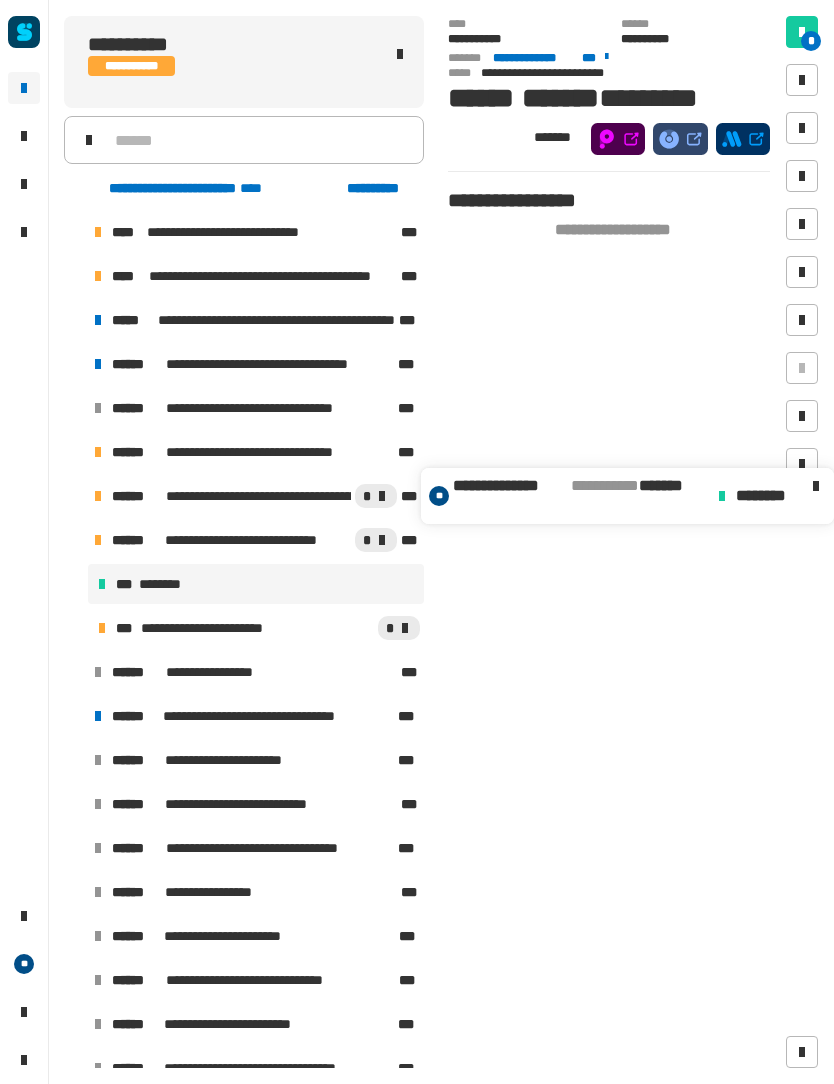click on "********" 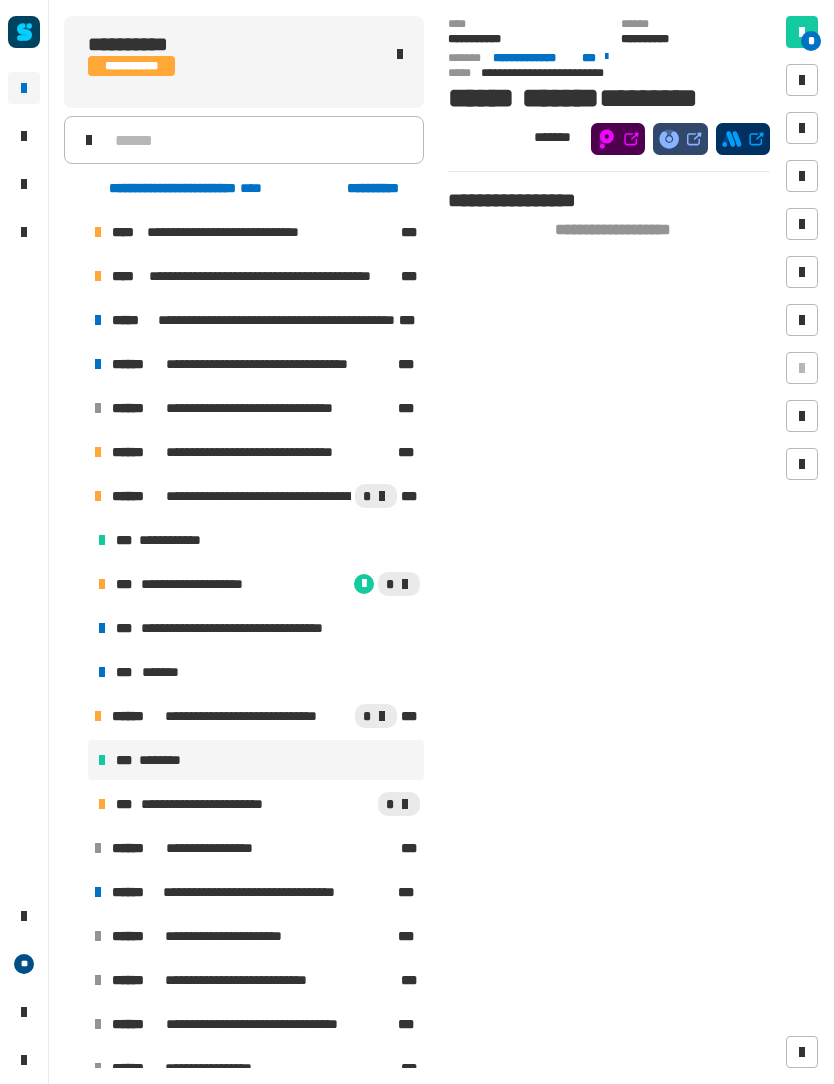 click on "**********" at bounding box center (212, 804) 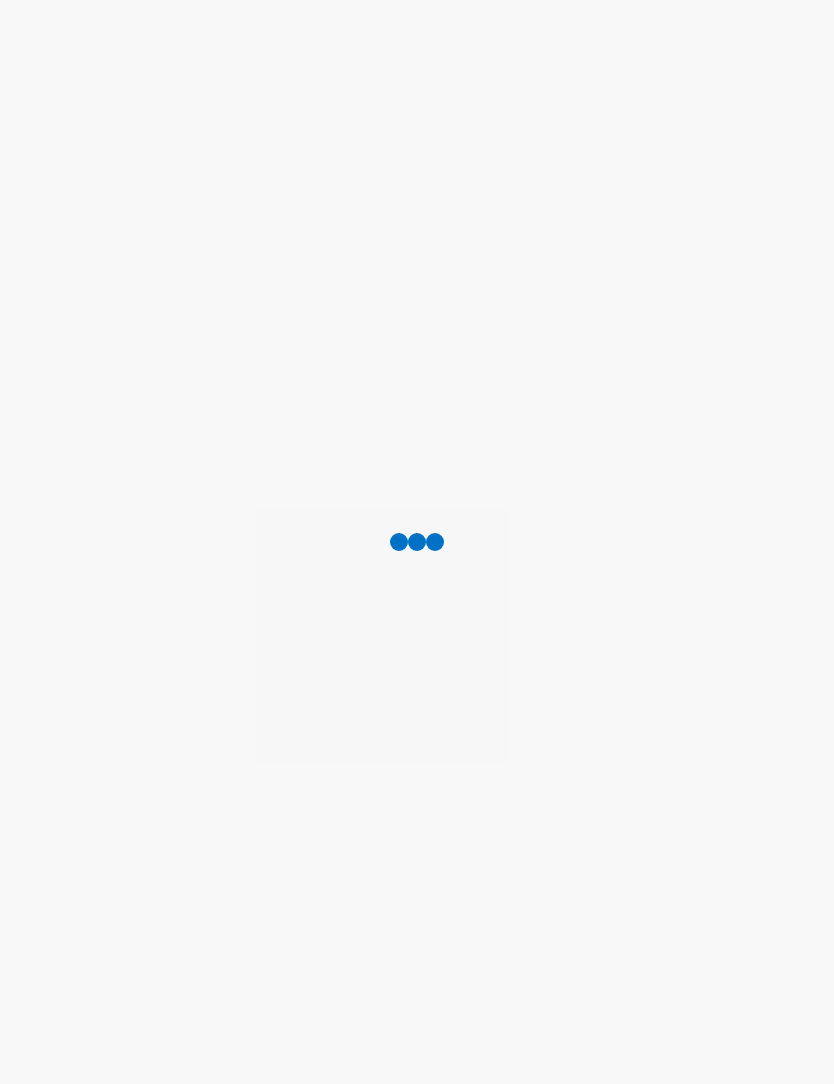 scroll, scrollTop: 0, scrollLeft: 0, axis: both 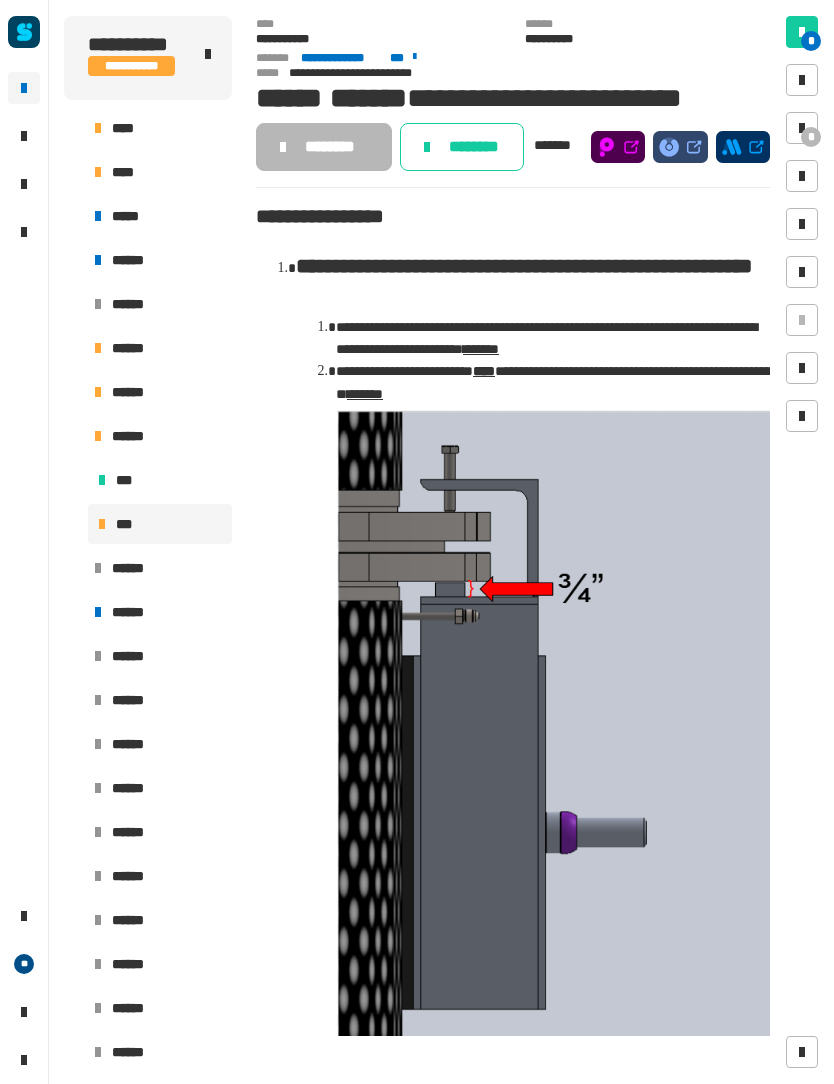 click 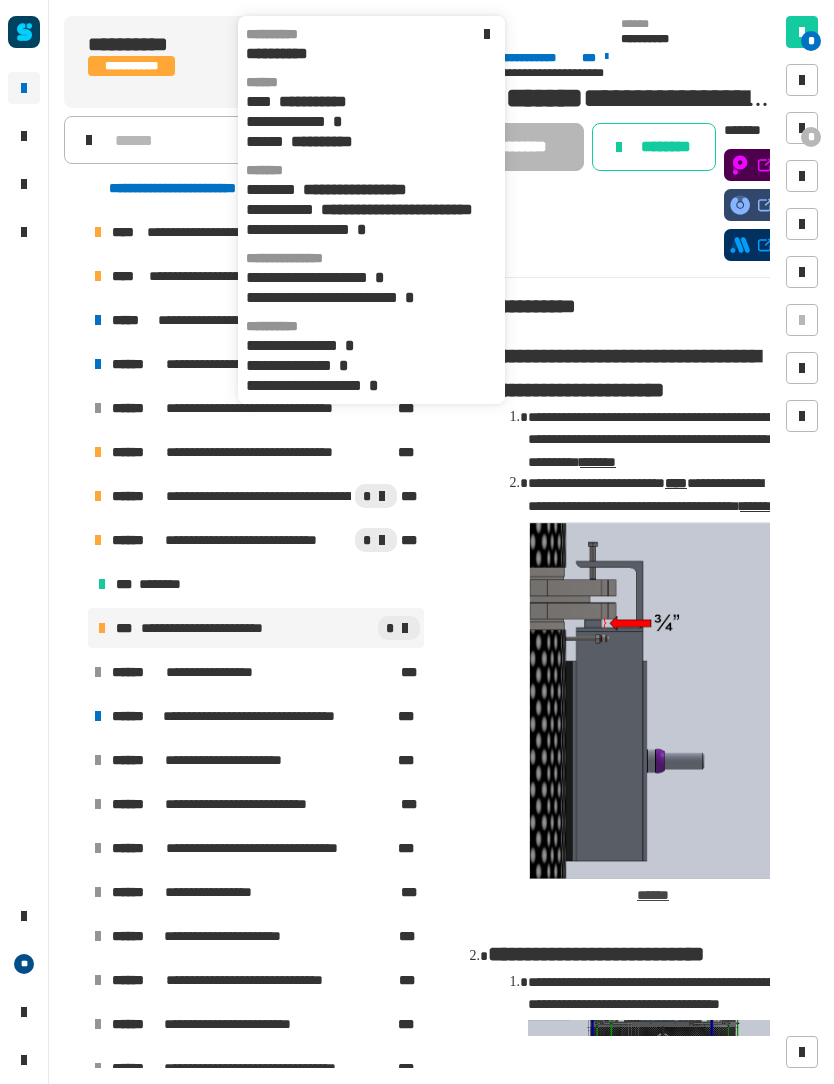 click 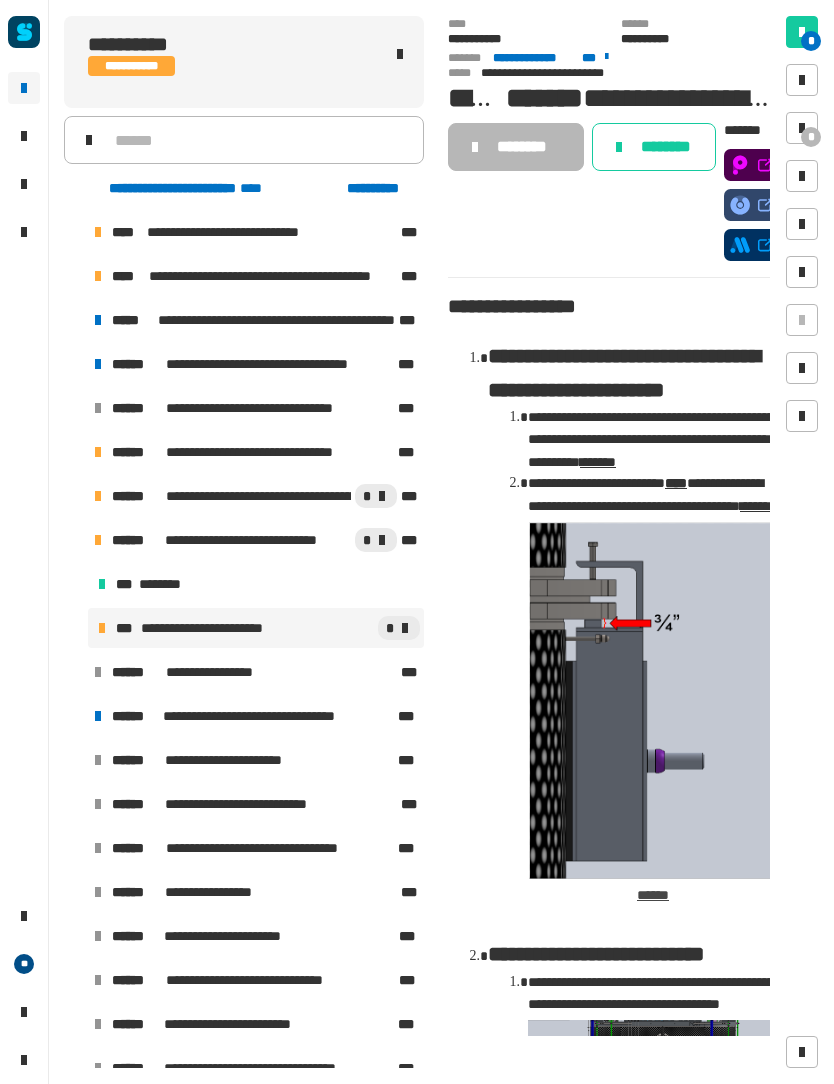 click on "********" 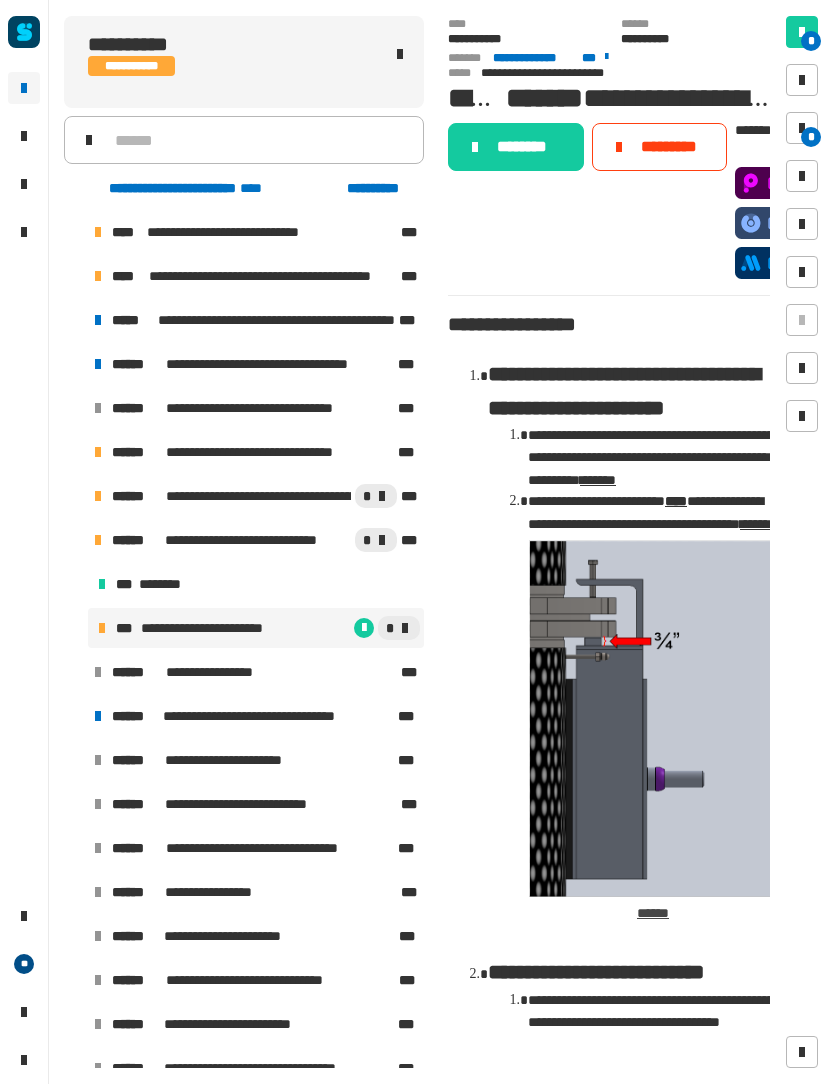 click on "********" 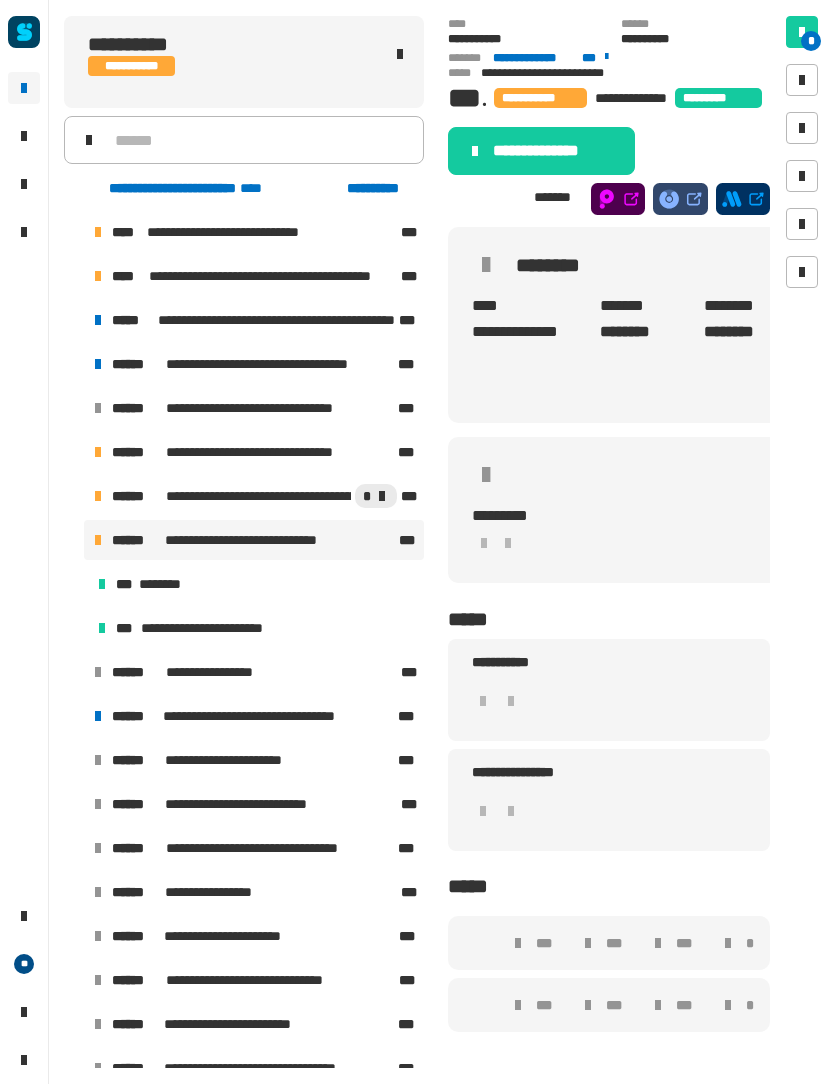 click on "**********" 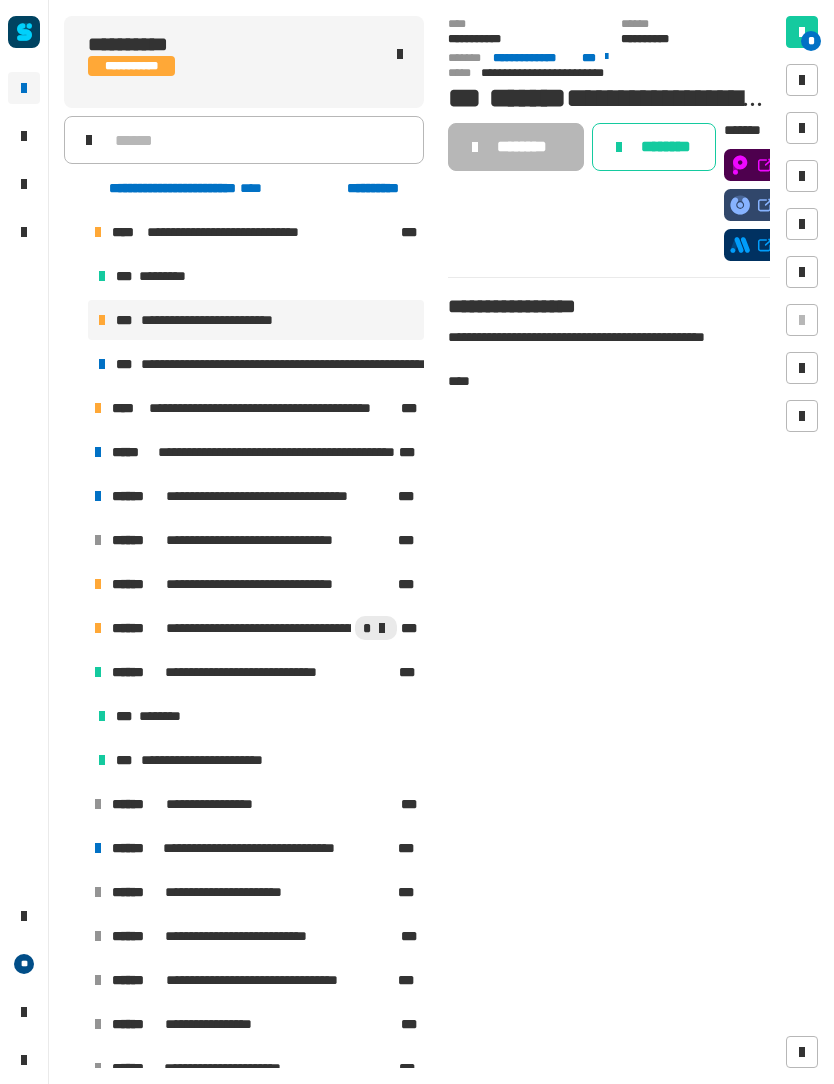 click on "**********" at bounding box center (254, 672) 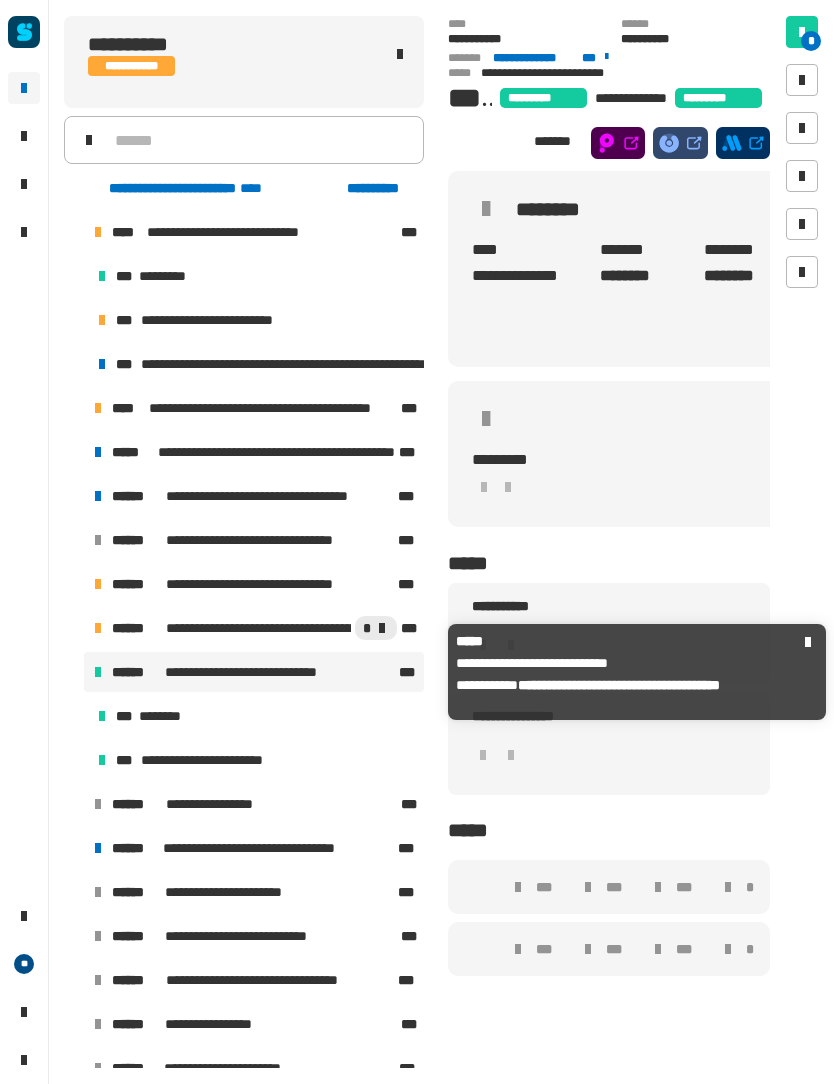 click at bounding box center [98, 672] 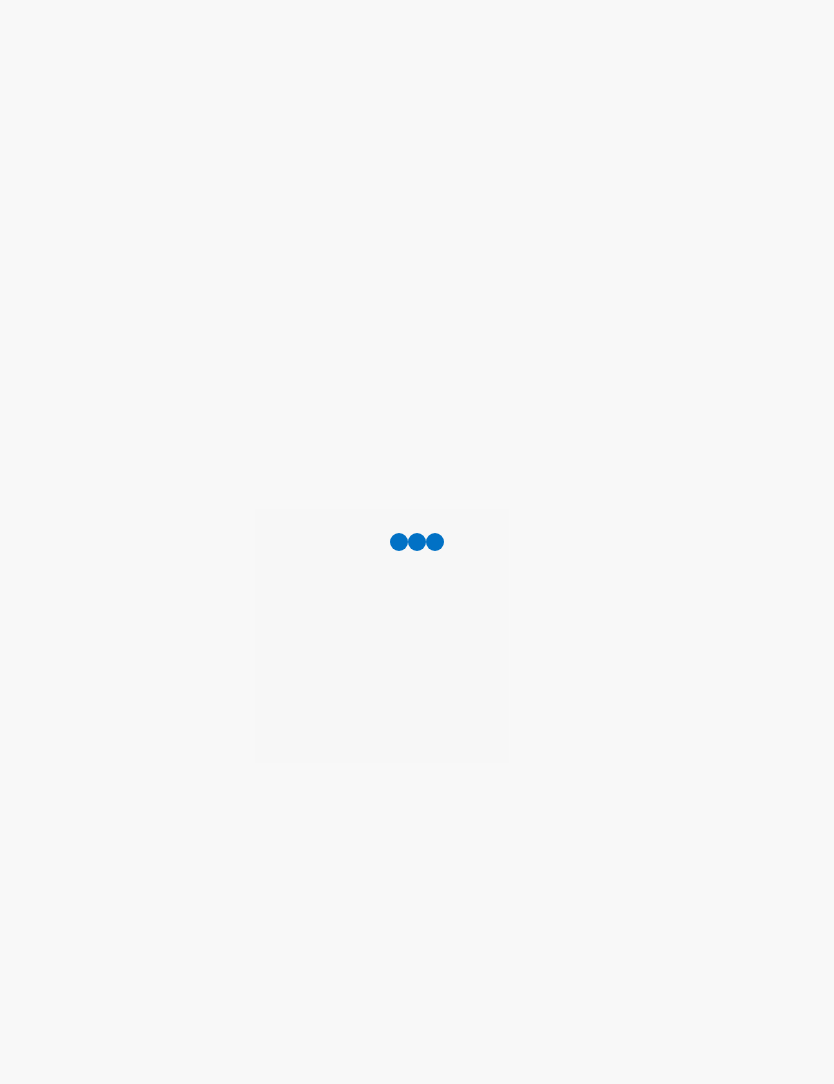 scroll, scrollTop: 0, scrollLeft: 0, axis: both 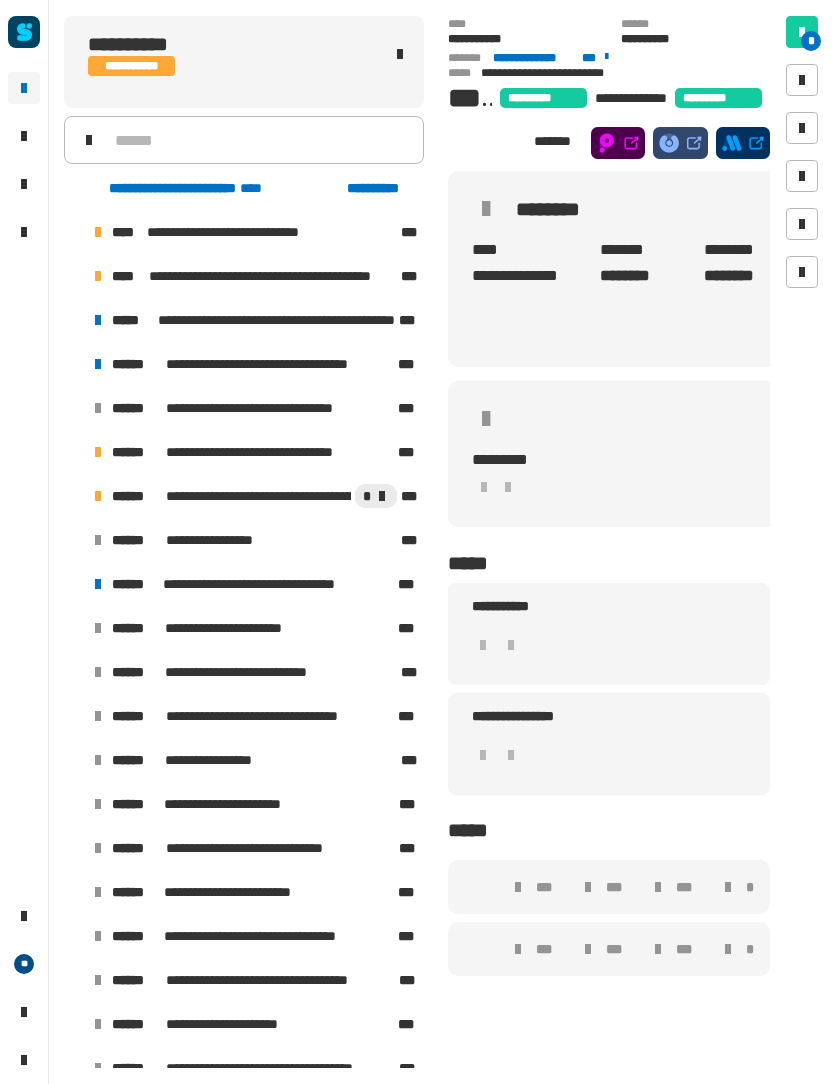 click at bounding box center (74, 452) 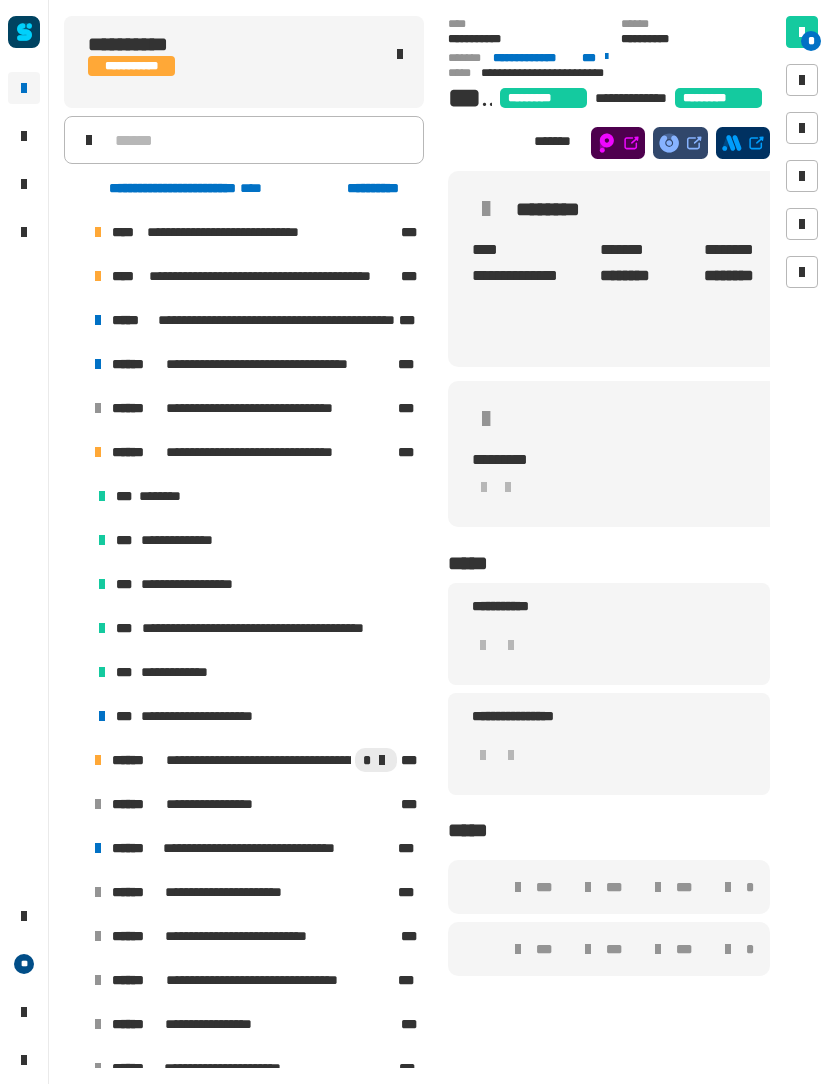 click at bounding box center (98, 364) 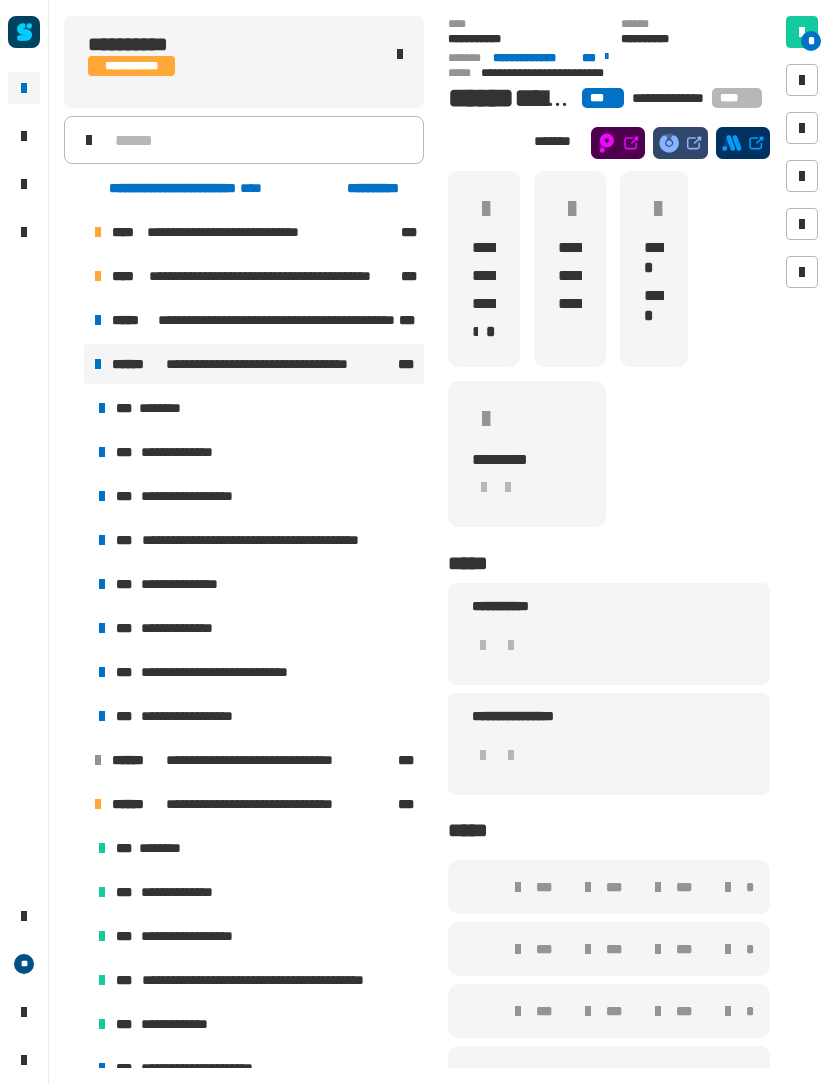 click on "**********" at bounding box center (256, 452) 